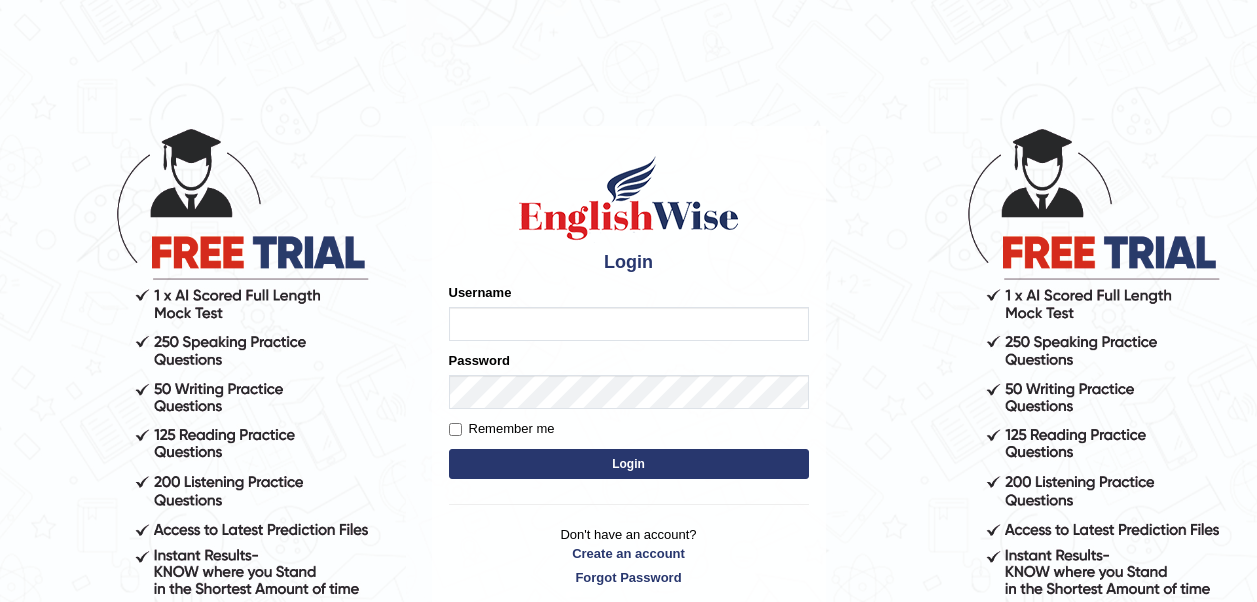 scroll, scrollTop: 0, scrollLeft: 0, axis: both 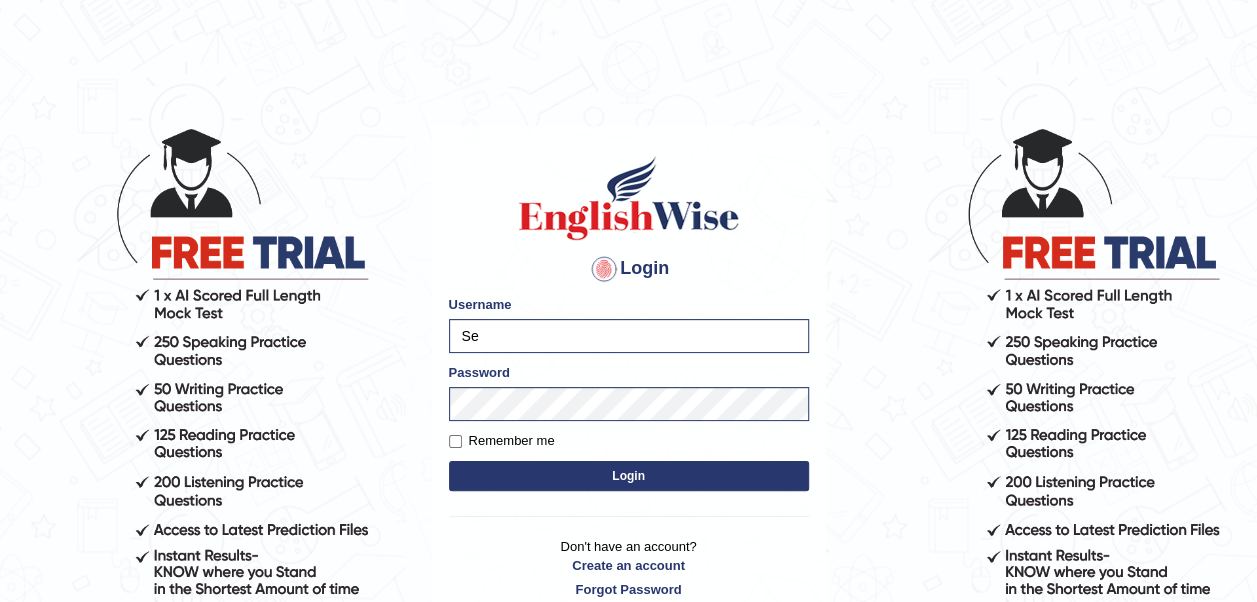 type on "Sembhi" 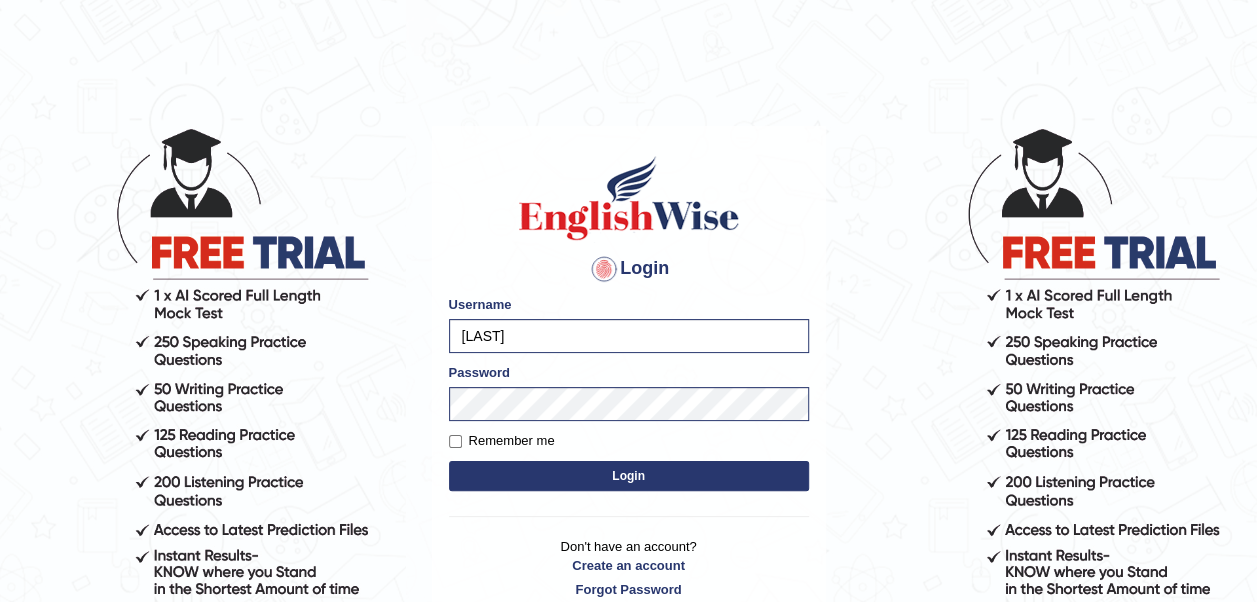 click on "Login" at bounding box center (629, 476) 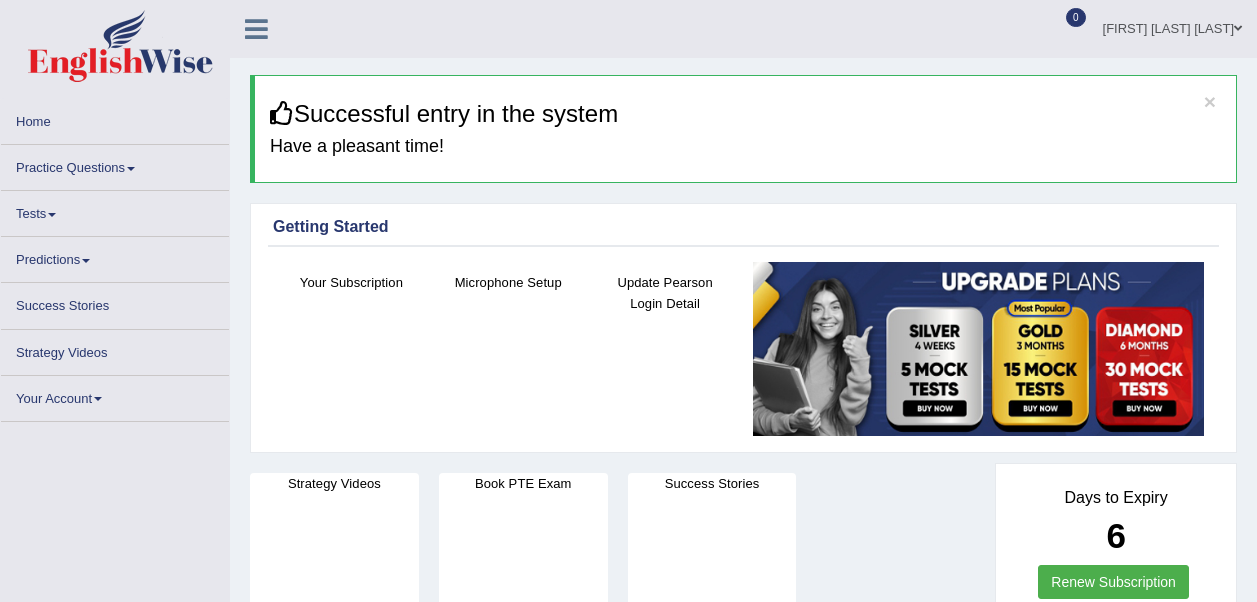 scroll, scrollTop: 0, scrollLeft: 0, axis: both 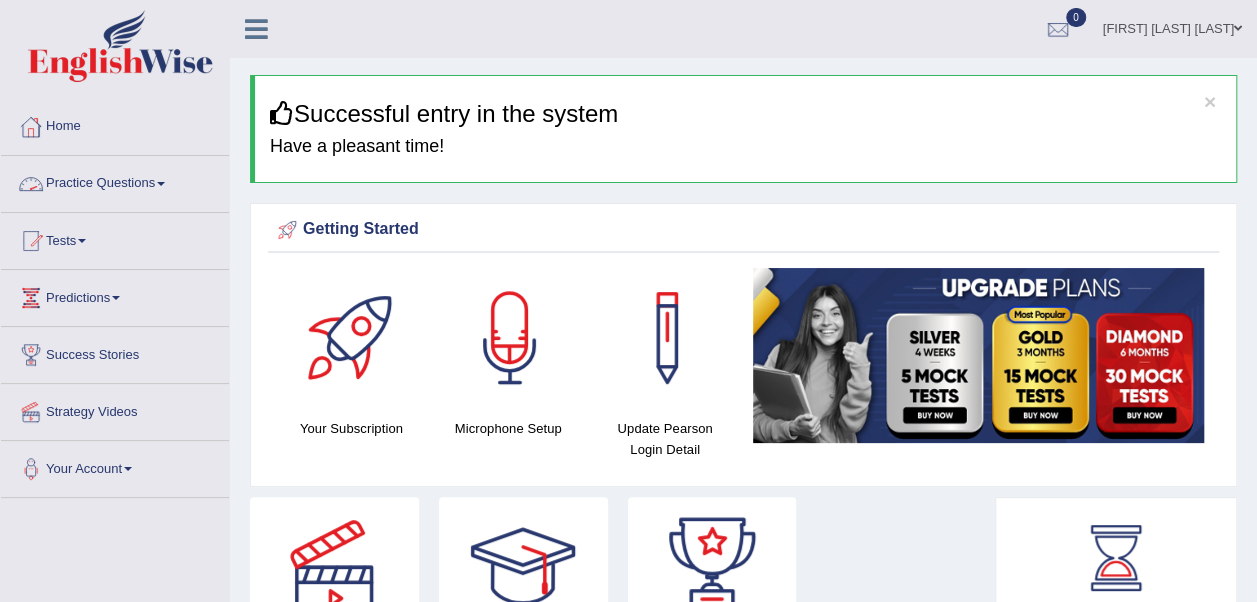 click on "Practice Questions" at bounding box center [115, 181] 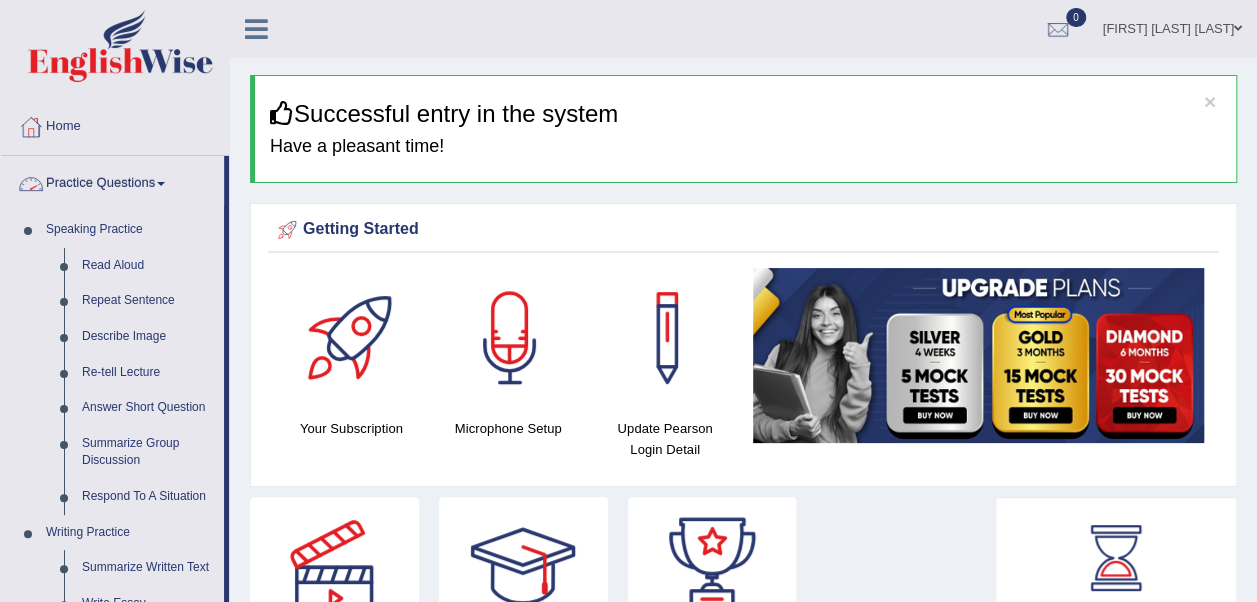 click on "Practice Questions" at bounding box center [112, 181] 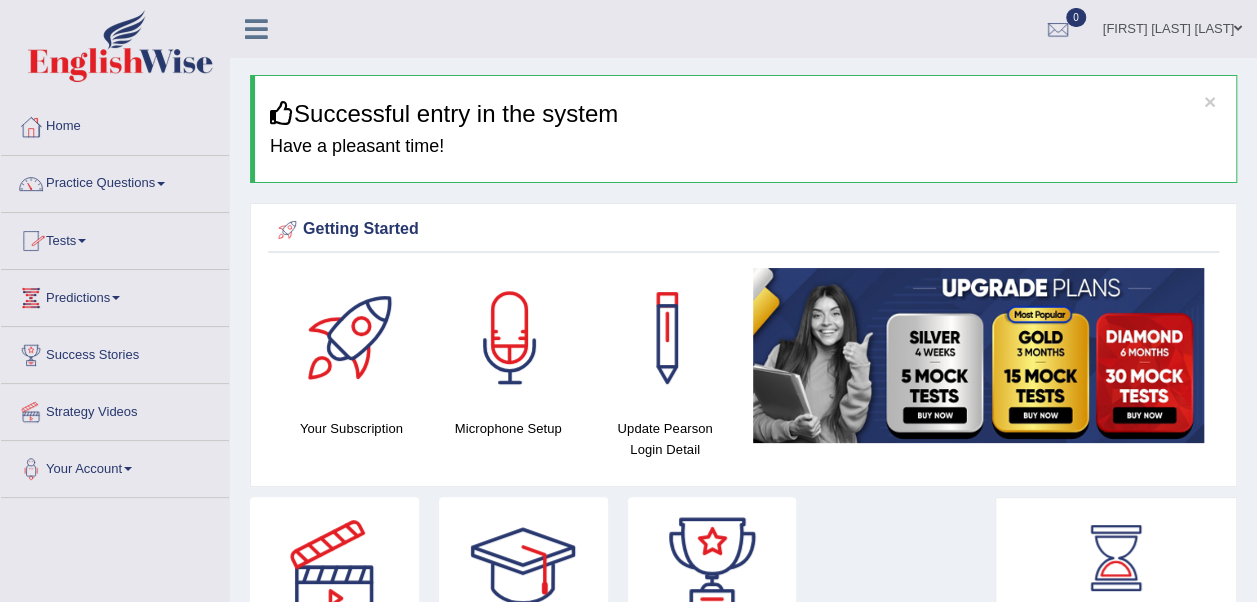 click on "Tests" at bounding box center (115, 238) 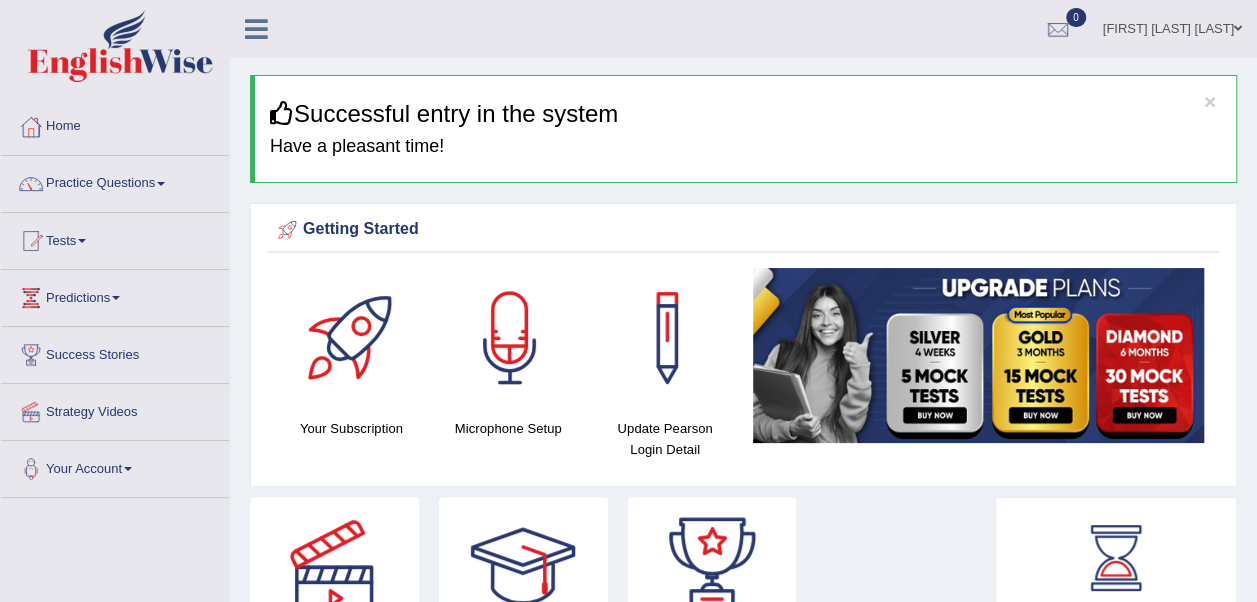 click on "Tests" at bounding box center (115, 238) 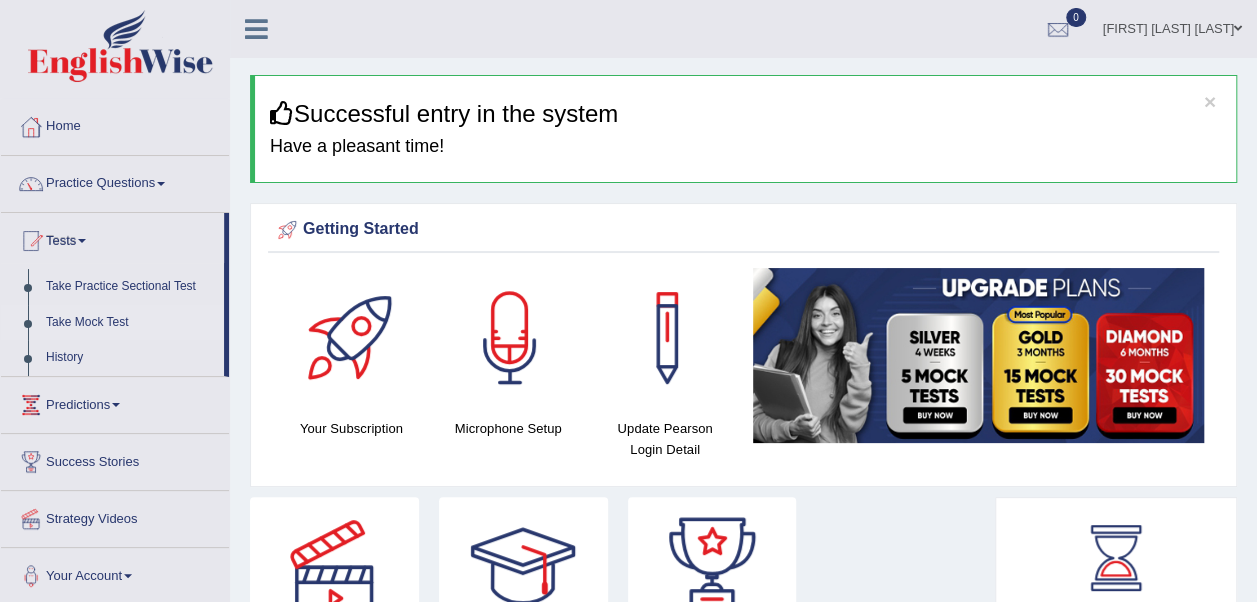 click on "Take Mock Test" at bounding box center [130, 323] 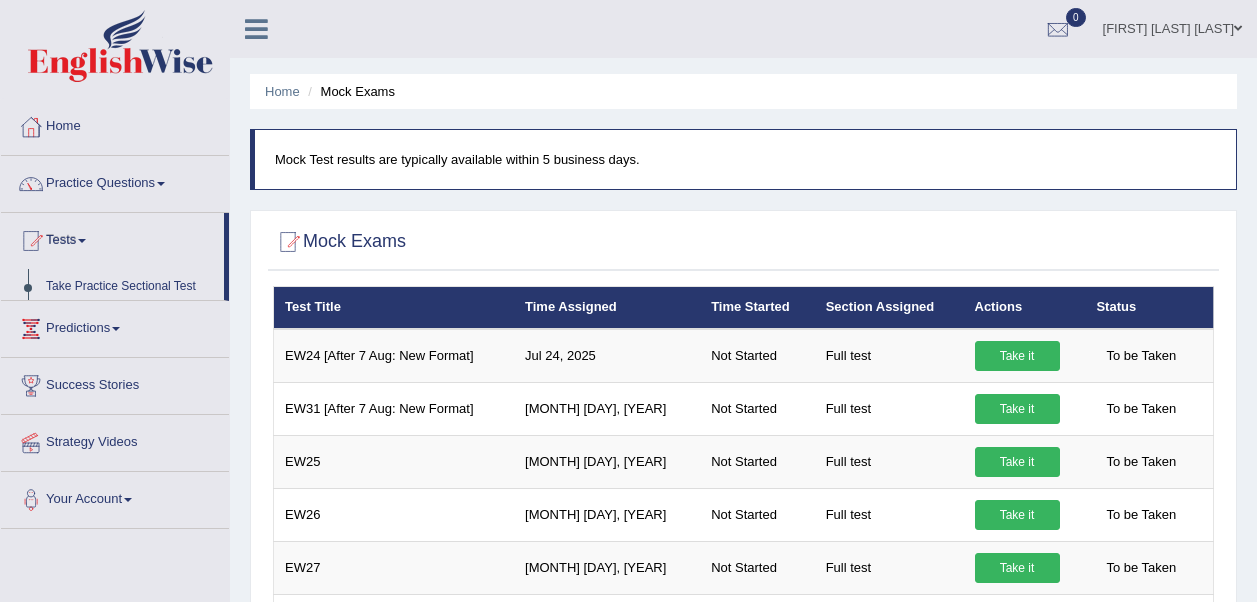 scroll, scrollTop: 0, scrollLeft: 0, axis: both 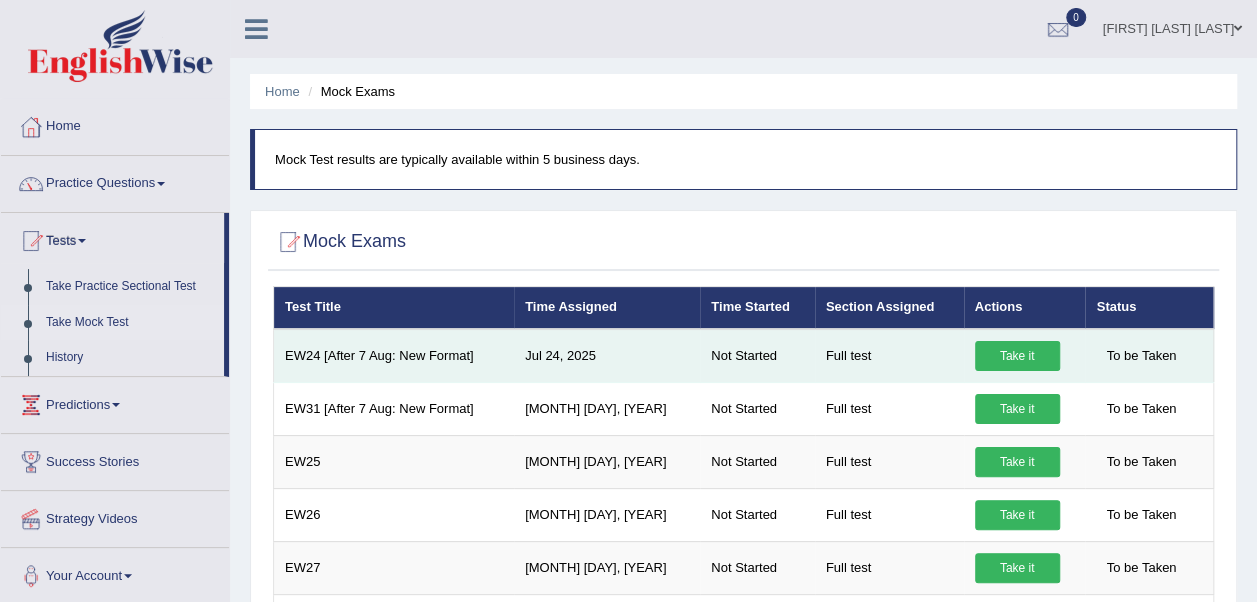 click on "Take it" at bounding box center [1017, 356] 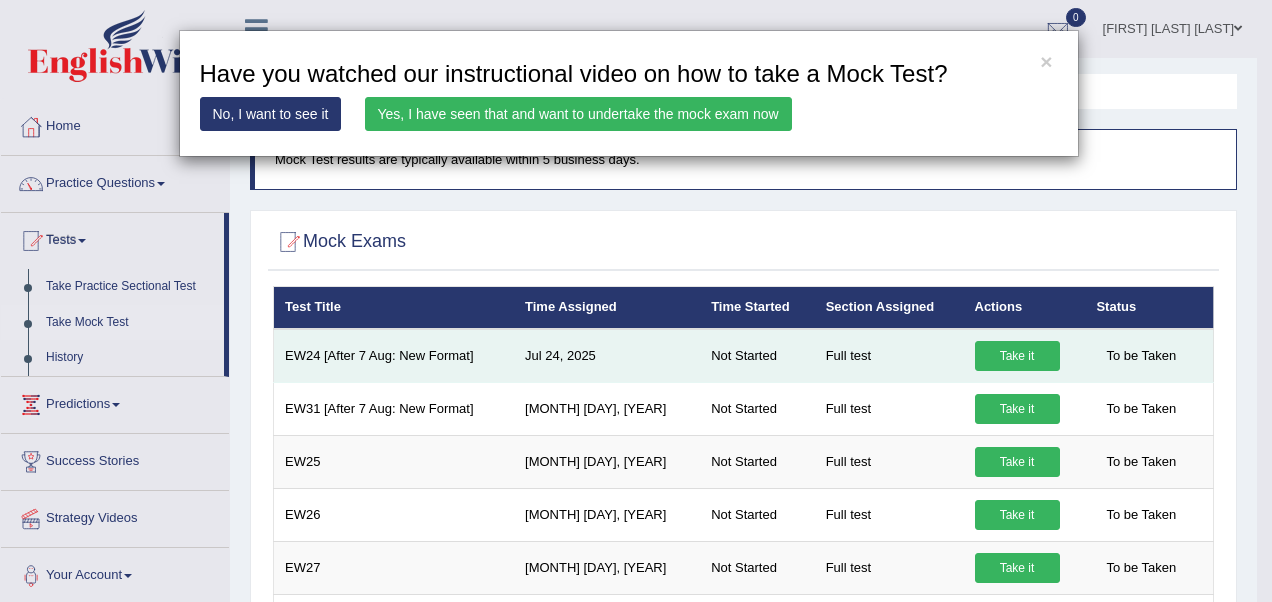 click on "Take it" at bounding box center [1017, 356] 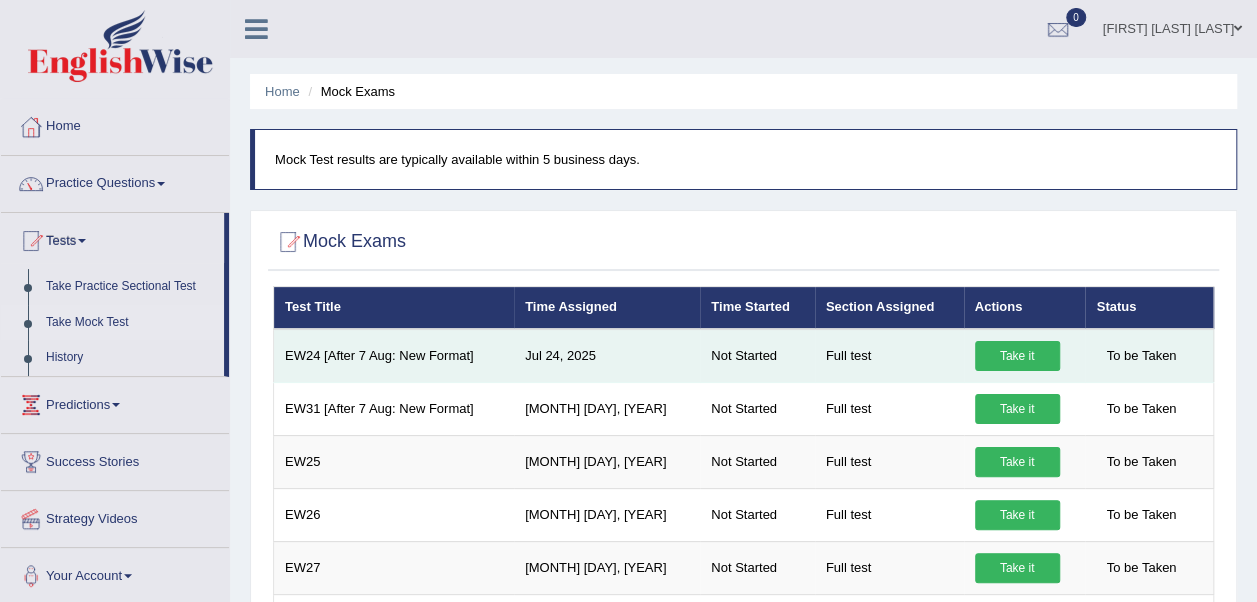 click on "Take it" at bounding box center (1017, 356) 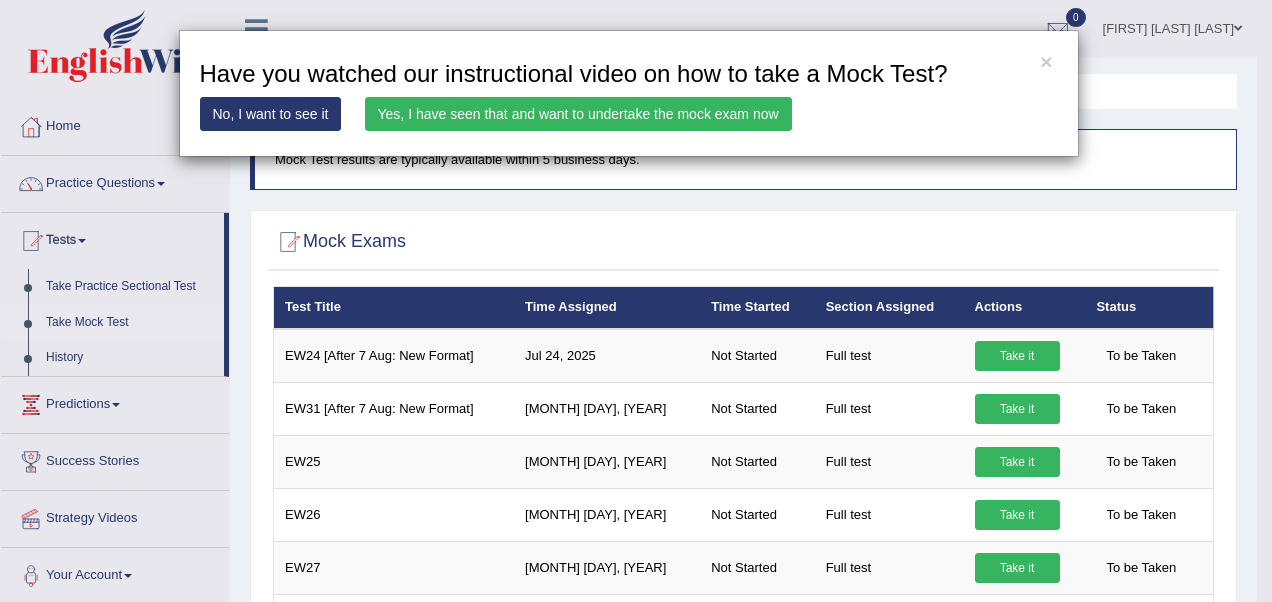 click on "Yes, I have seen that and want to undertake the mock exam now" at bounding box center [578, 114] 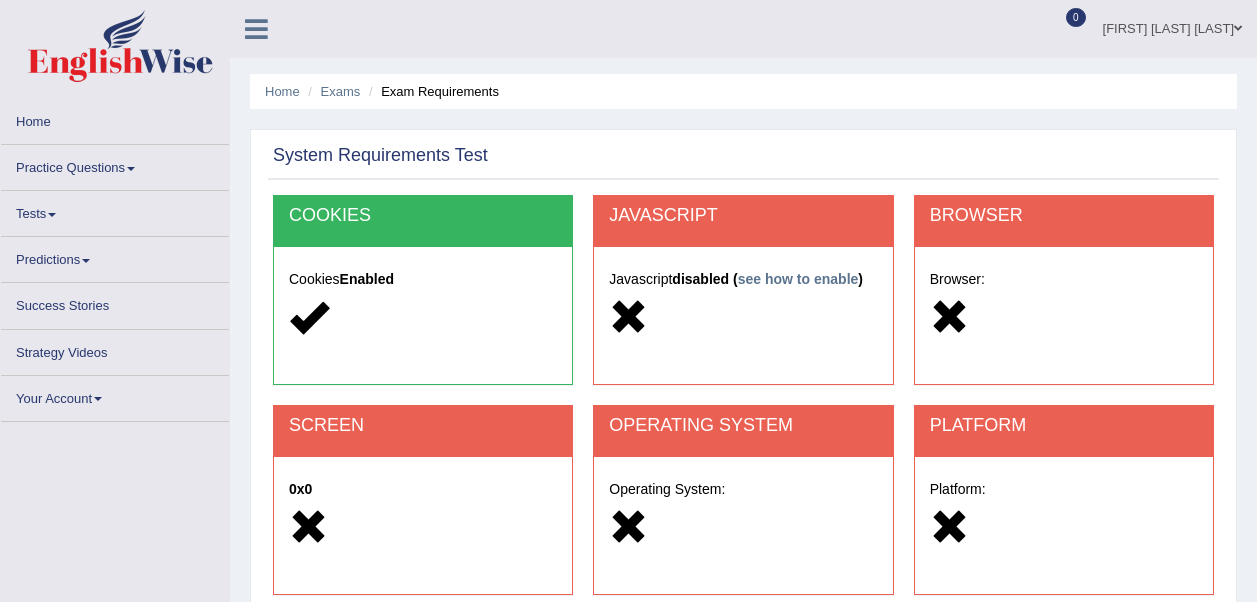 scroll, scrollTop: 0, scrollLeft: 0, axis: both 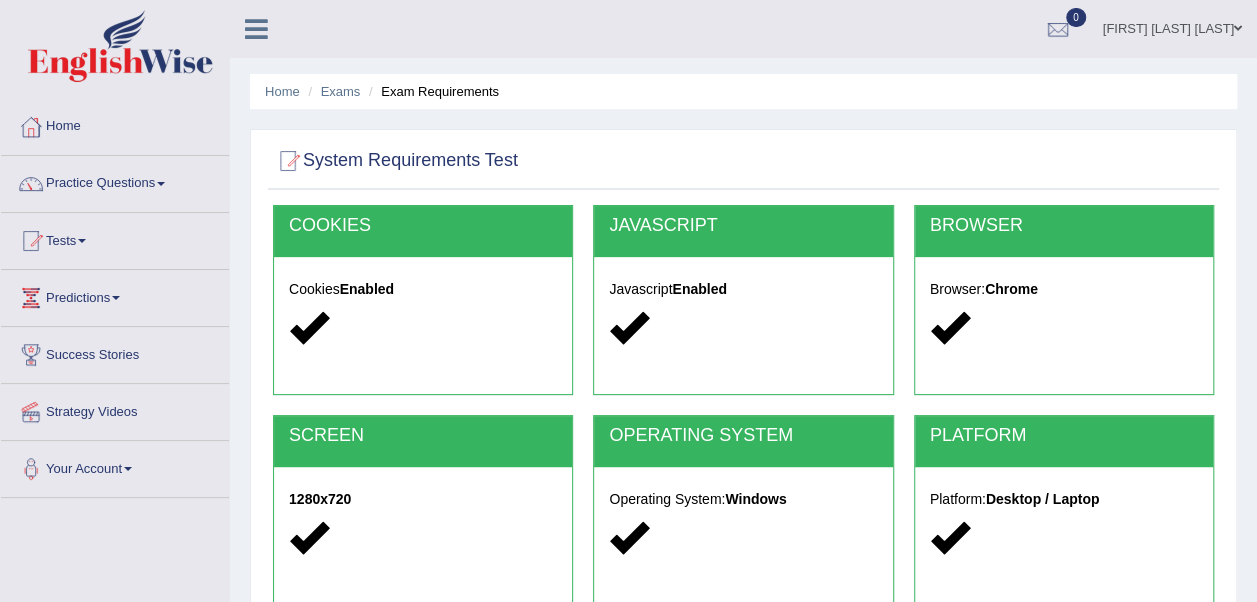 click on "COOKIES" at bounding box center (423, 231) 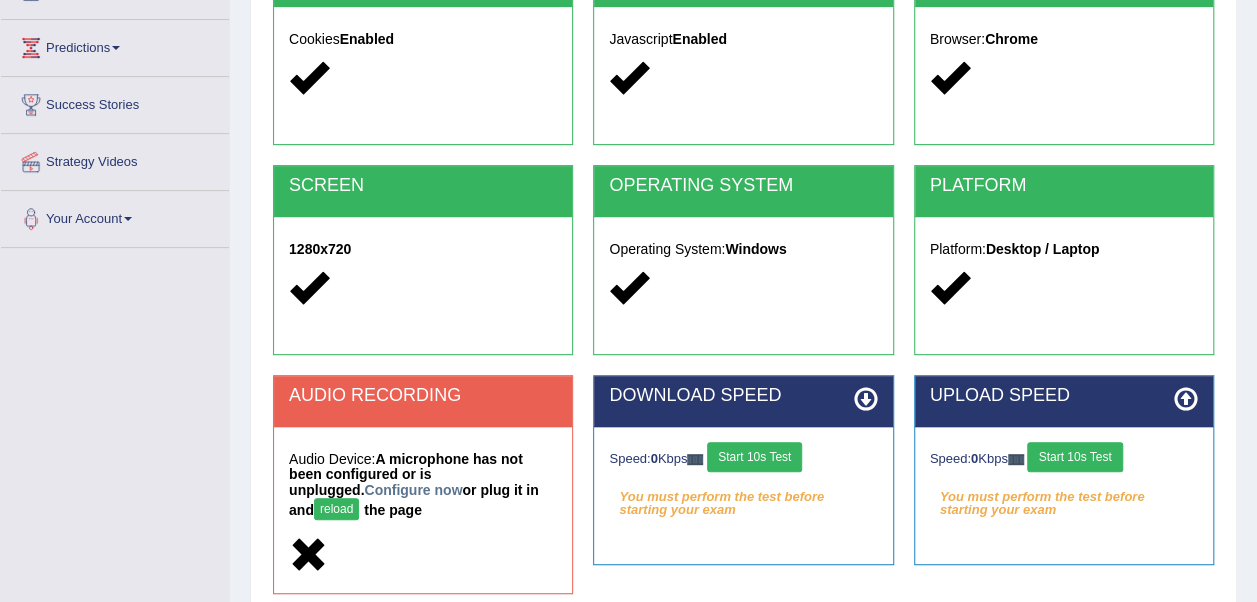scroll, scrollTop: 0, scrollLeft: 0, axis: both 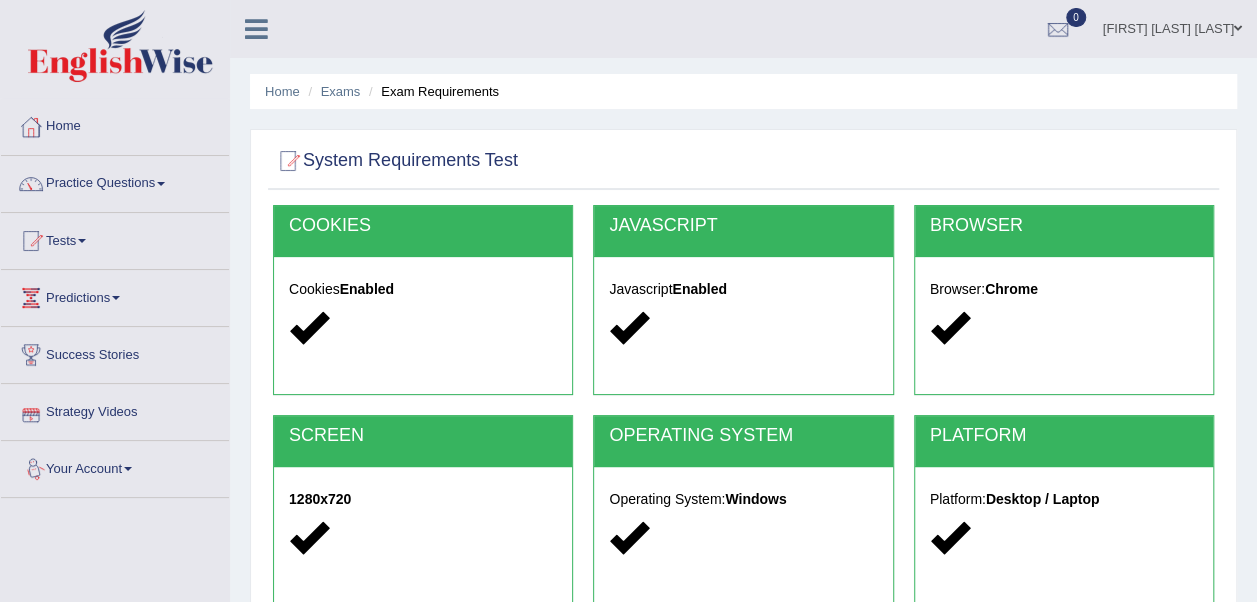 click on "Your Account" at bounding box center (115, 466) 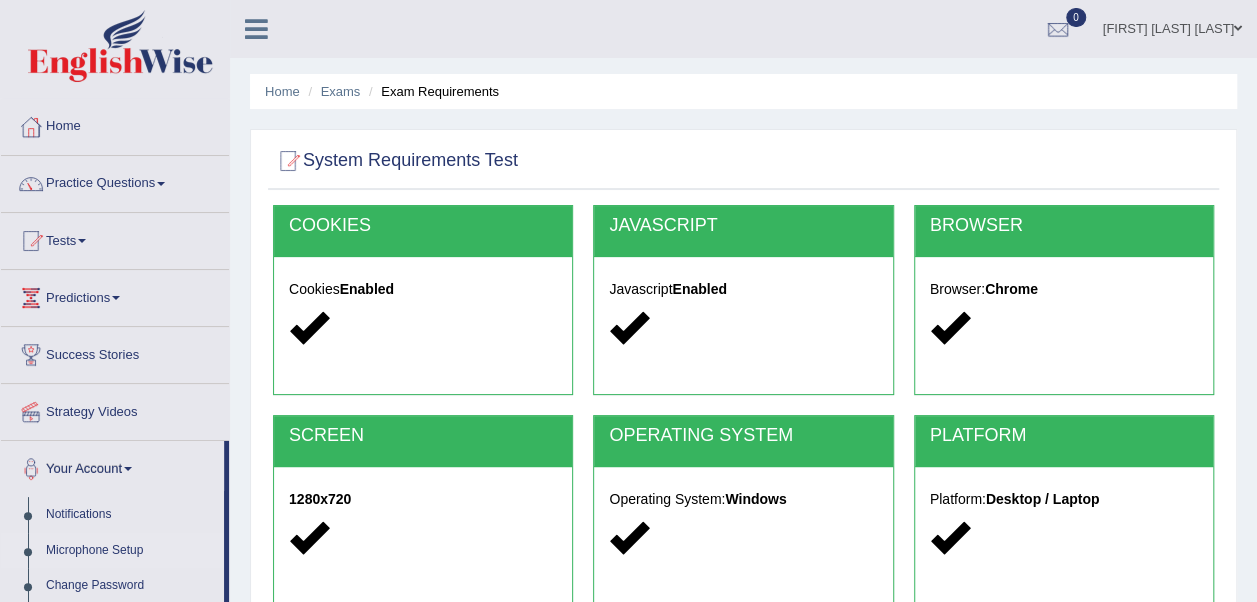 click on "Microphone Setup" at bounding box center [130, 551] 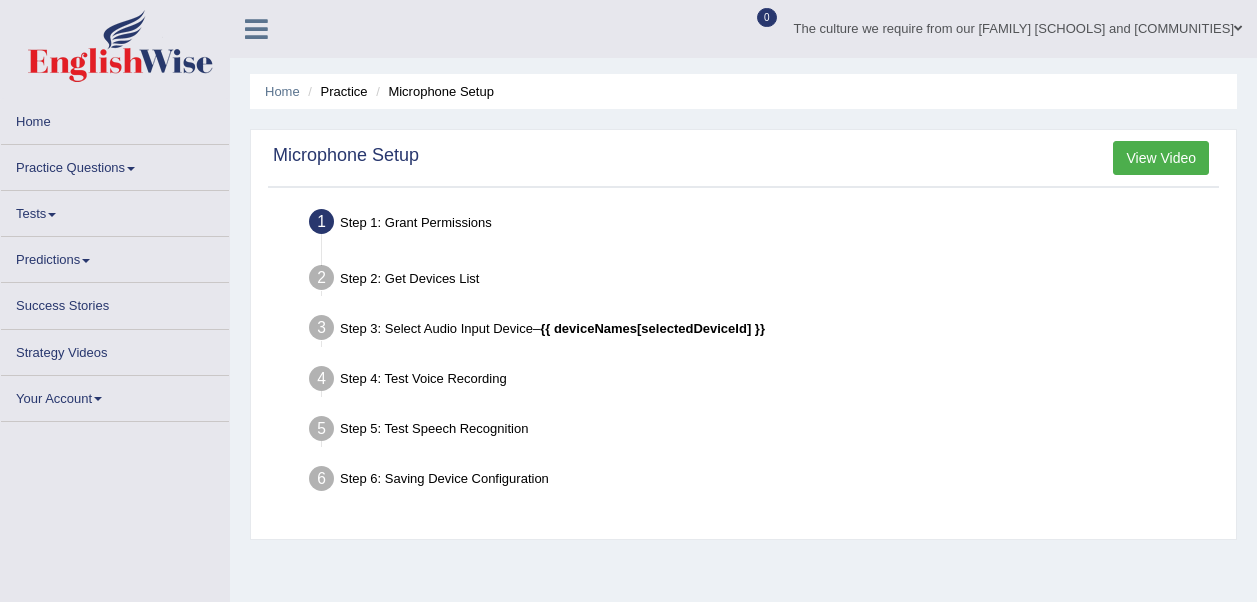 scroll, scrollTop: 0, scrollLeft: 0, axis: both 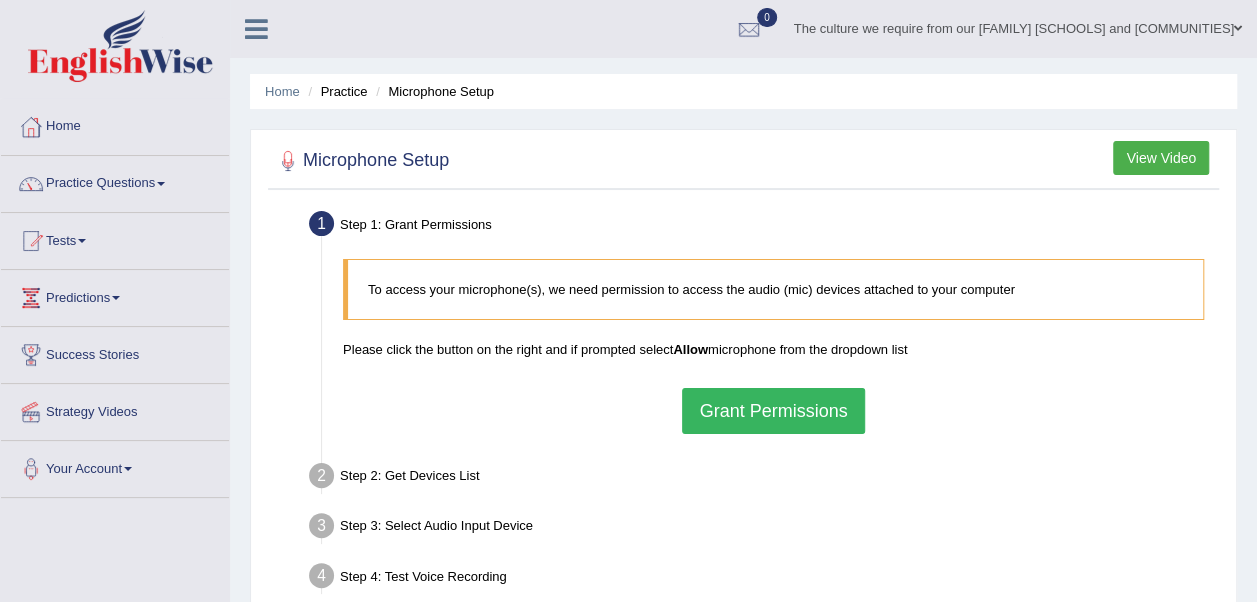 click on "Grant Permissions" at bounding box center (773, 411) 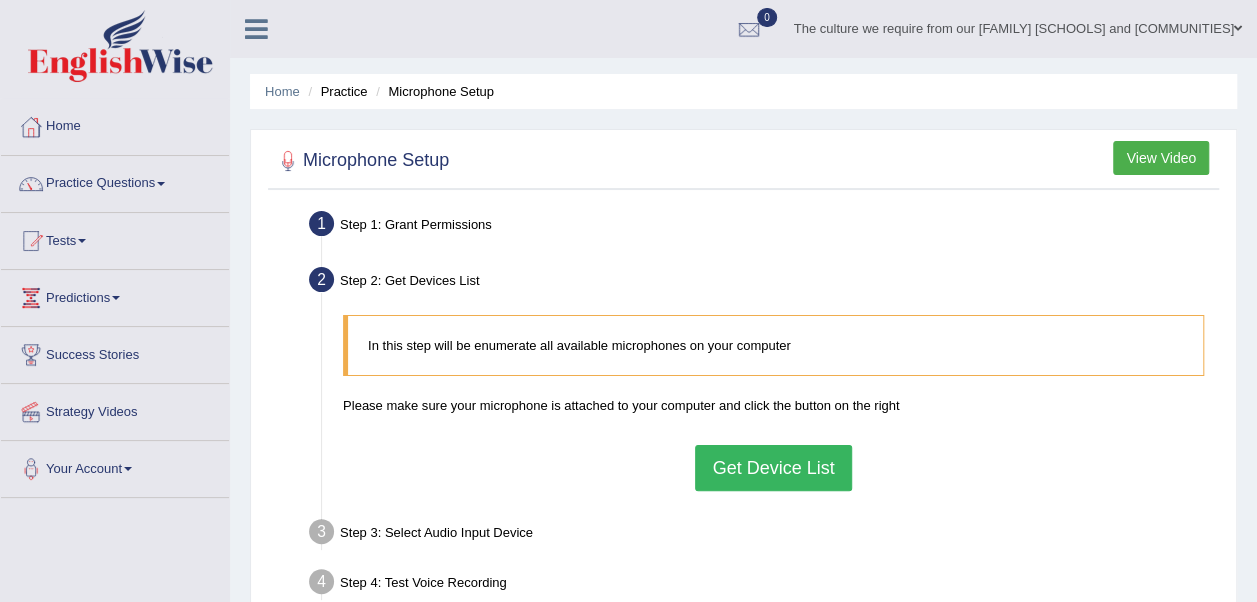 click on "Get Device List" at bounding box center [773, 468] 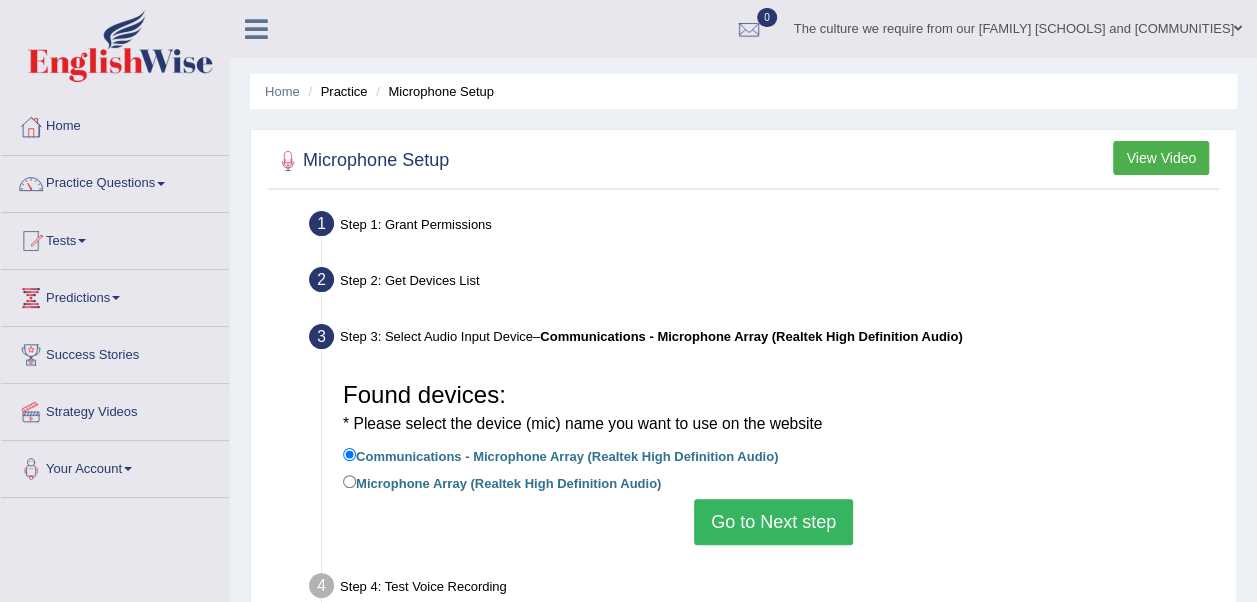 click on "Go to Next step" at bounding box center (773, 522) 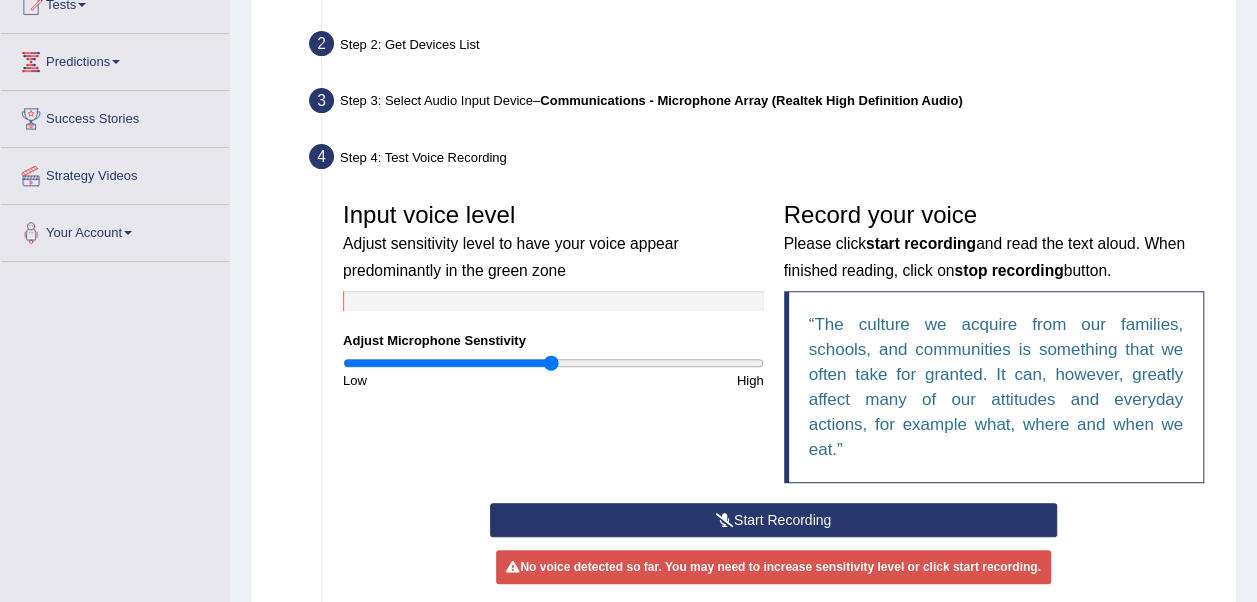 scroll, scrollTop: 240, scrollLeft: 0, axis: vertical 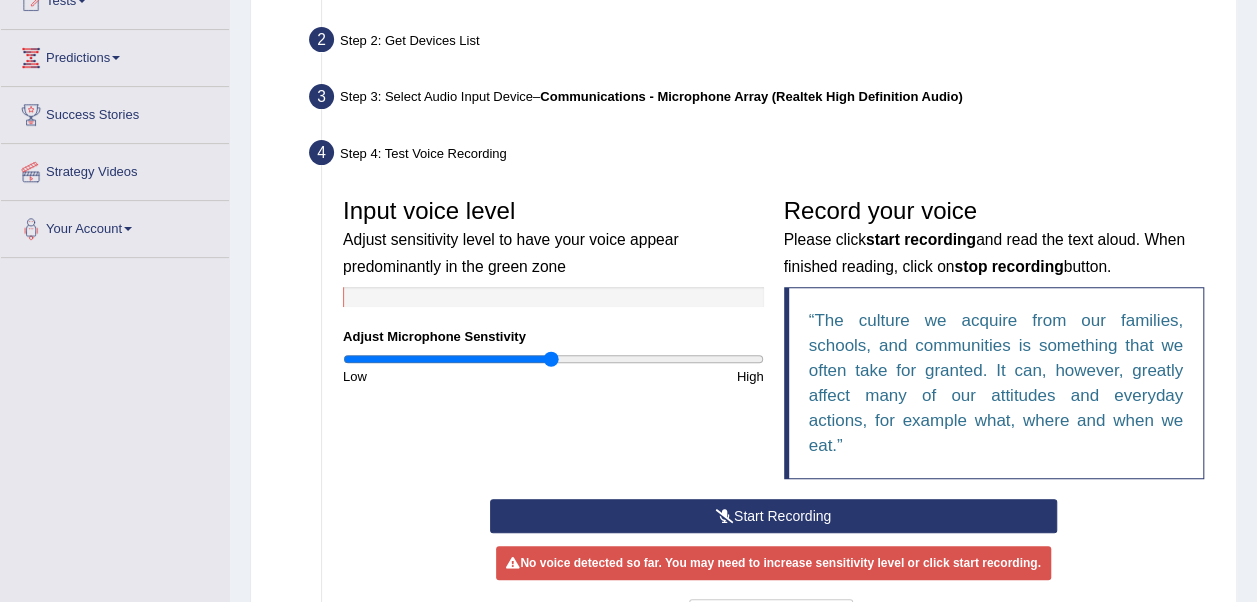 click on "Start Recording" at bounding box center [773, 516] 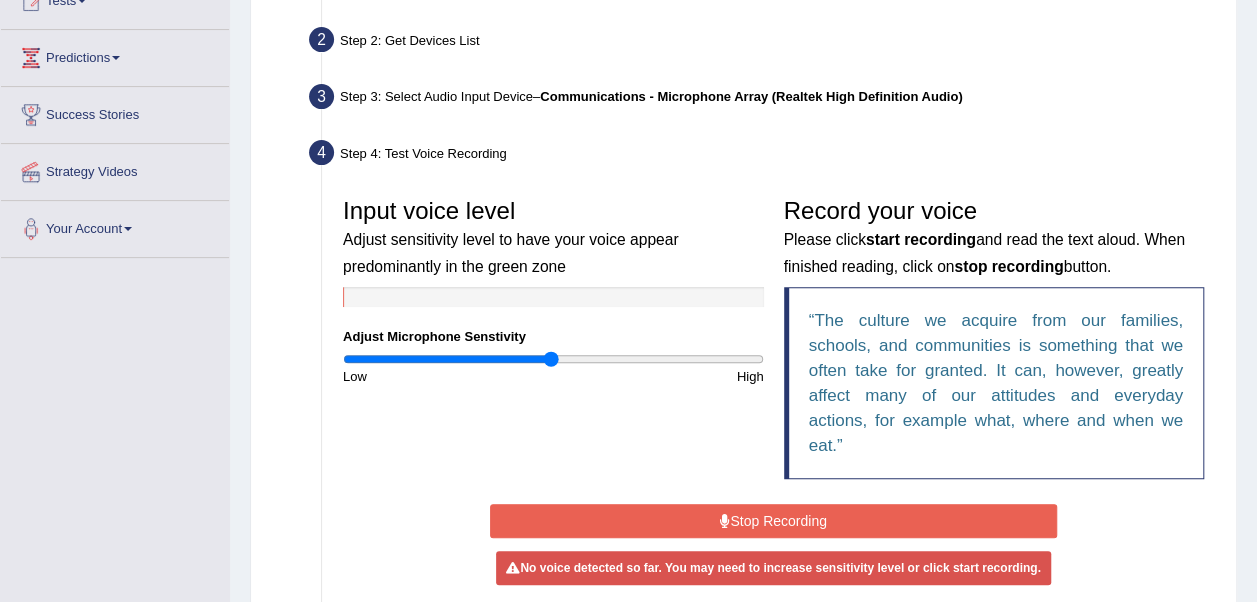 click on "Stop Recording" at bounding box center (773, 521) 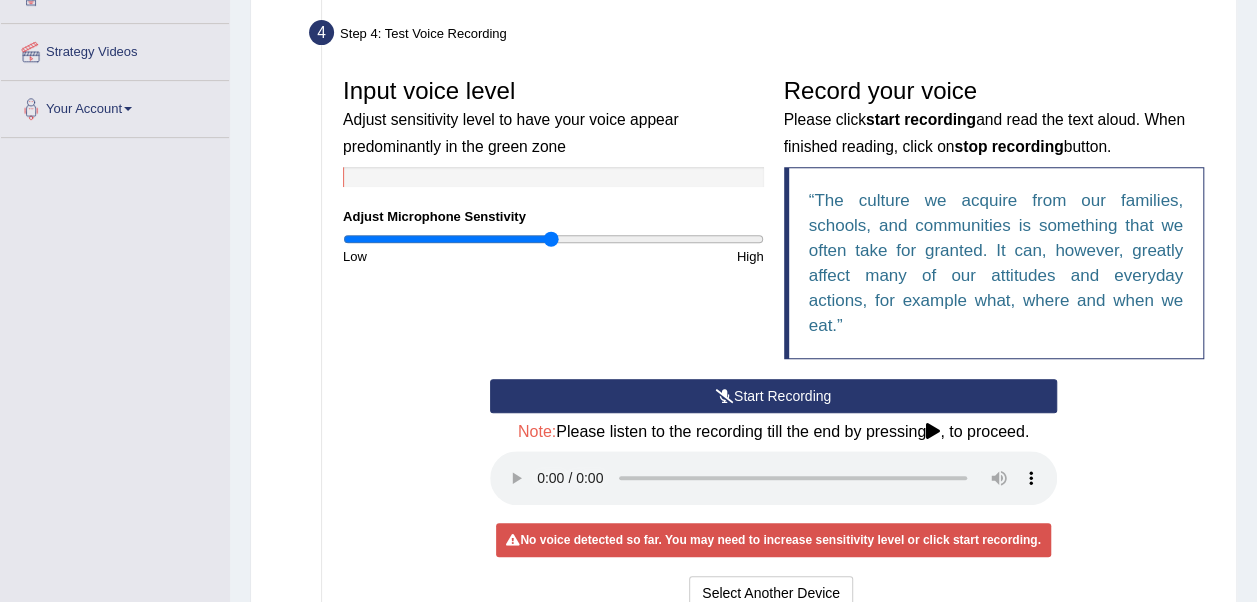 scroll, scrollTop: 400, scrollLeft: 0, axis: vertical 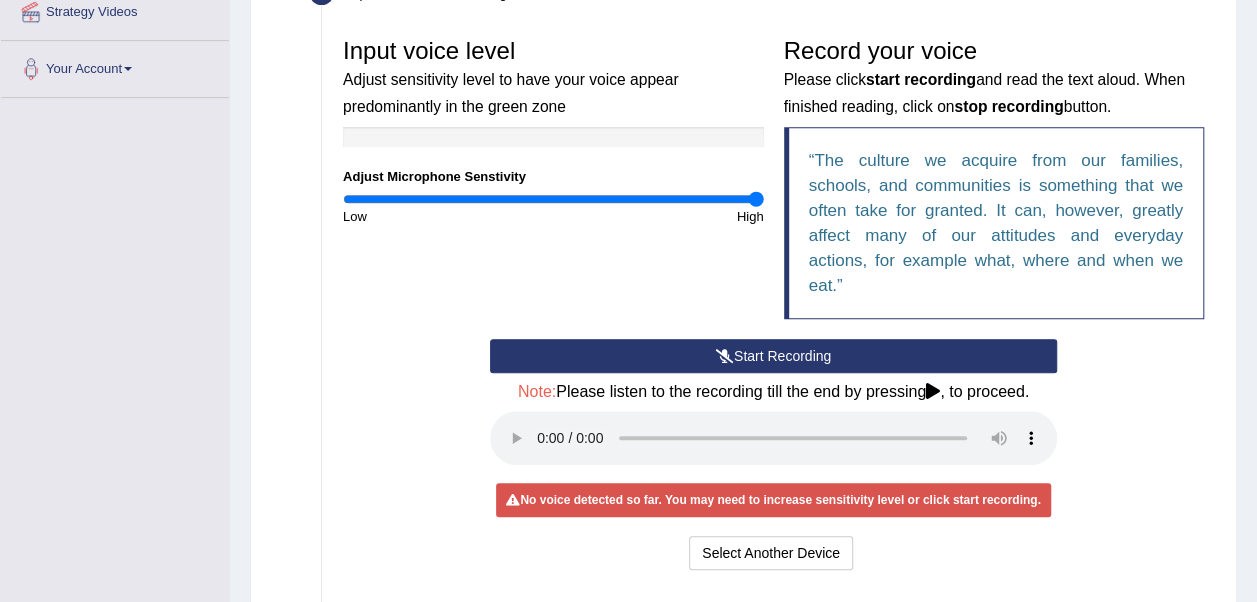 drag, startPoint x: 554, startPoint y: 200, endPoint x: 764, endPoint y: 227, distance: 211.7286 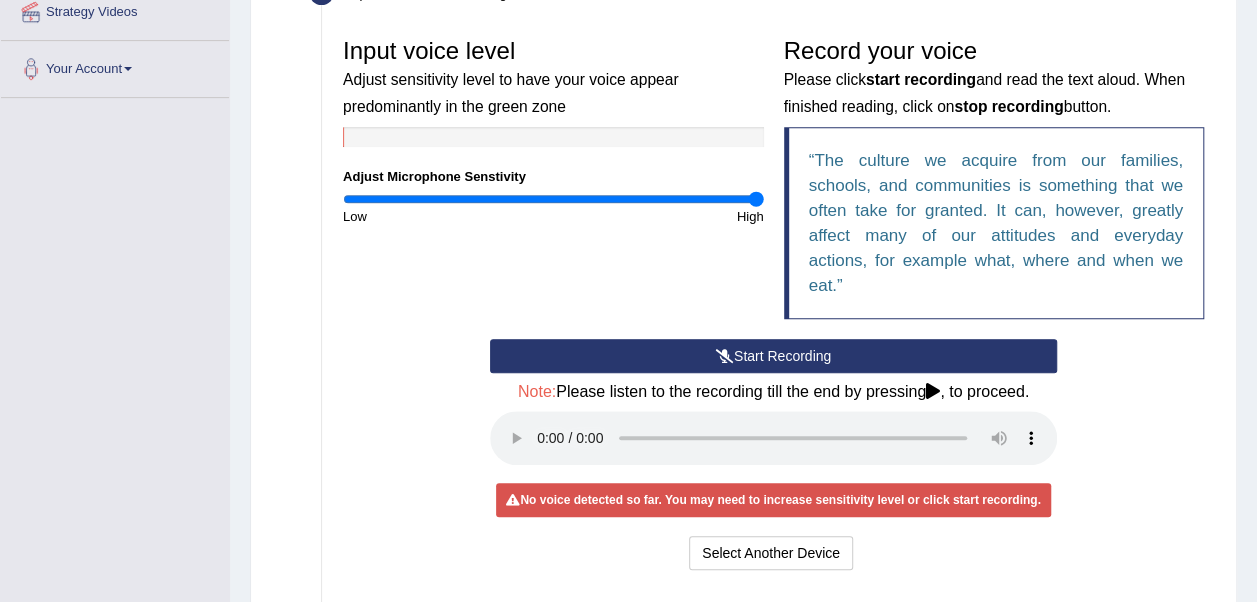 click on "Start Recording" at bounding box center [773, 356] 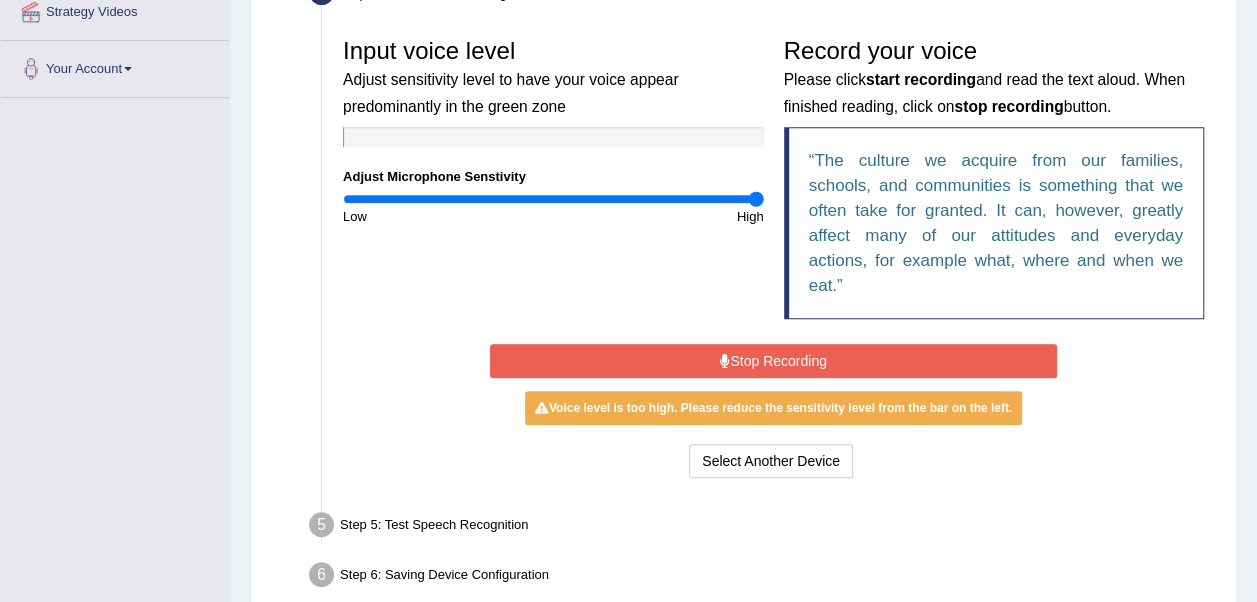 click on "Stop Recording" at bounding box center (773, 361) 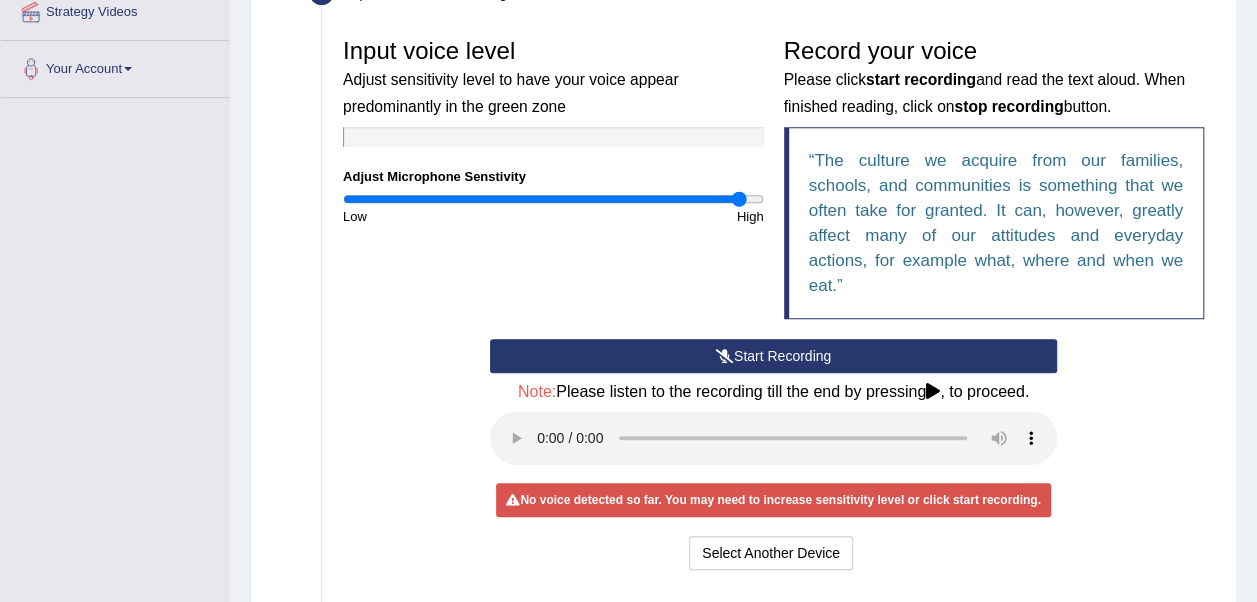 drag, startPoint x: 753, startPoint y: 190, endPoint x: 740, endPoint y: 204, distance: 19.104973 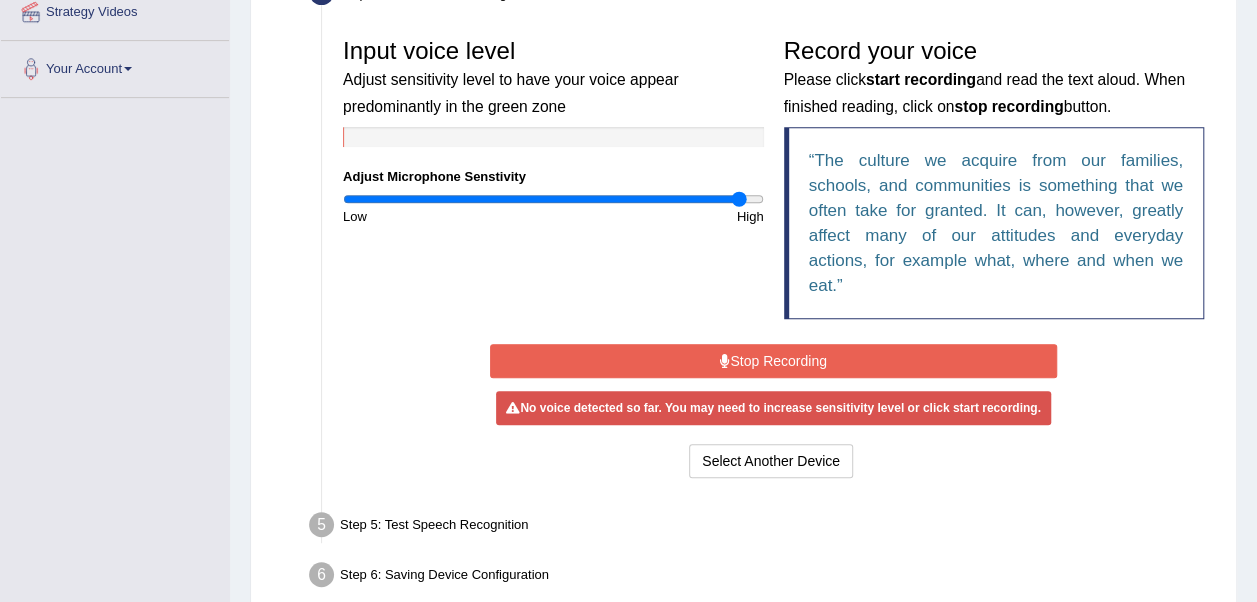 click on "Stop Recording" at bounding box center [773, 361] 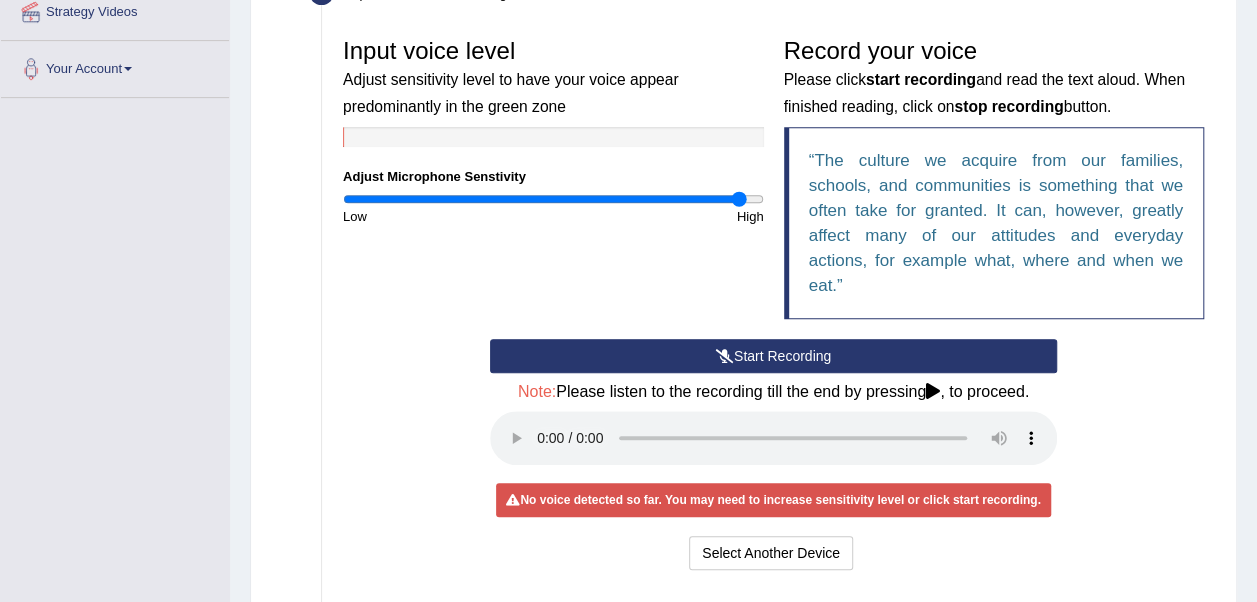 click on "Start Recording" at bounding box center [773, 356] 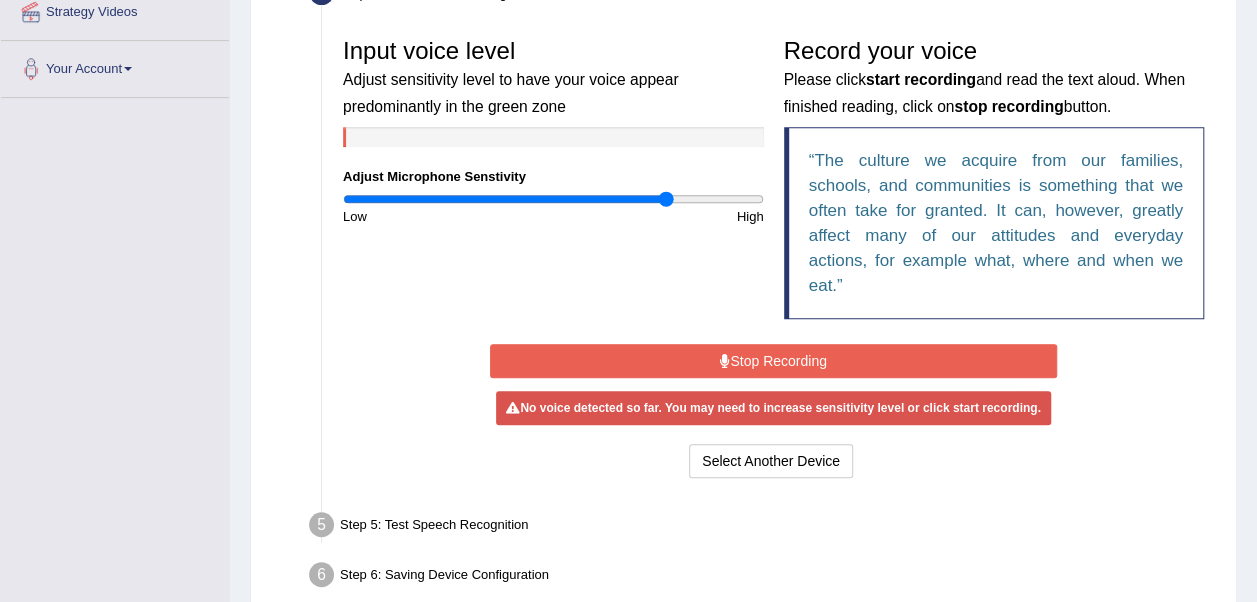 drag, startPoint x: 738, startPoint y: 197, endPoint x: 664, endPoint y: 203, distance: 74.24284 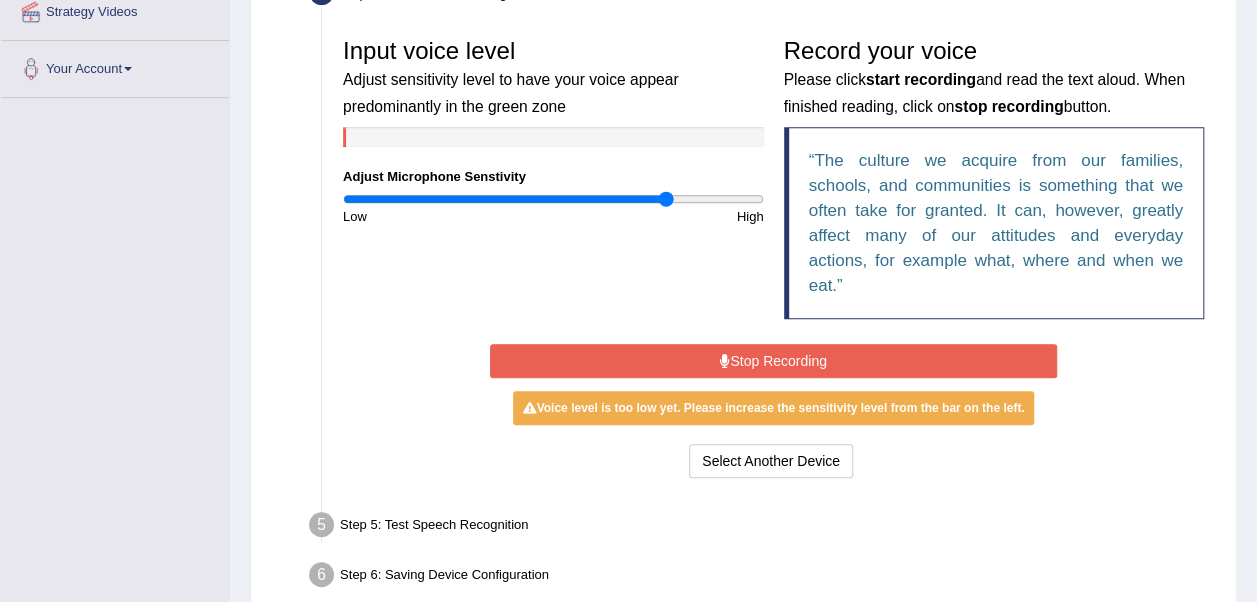 click on "Stop Recording" at bounding box center [773, 361] 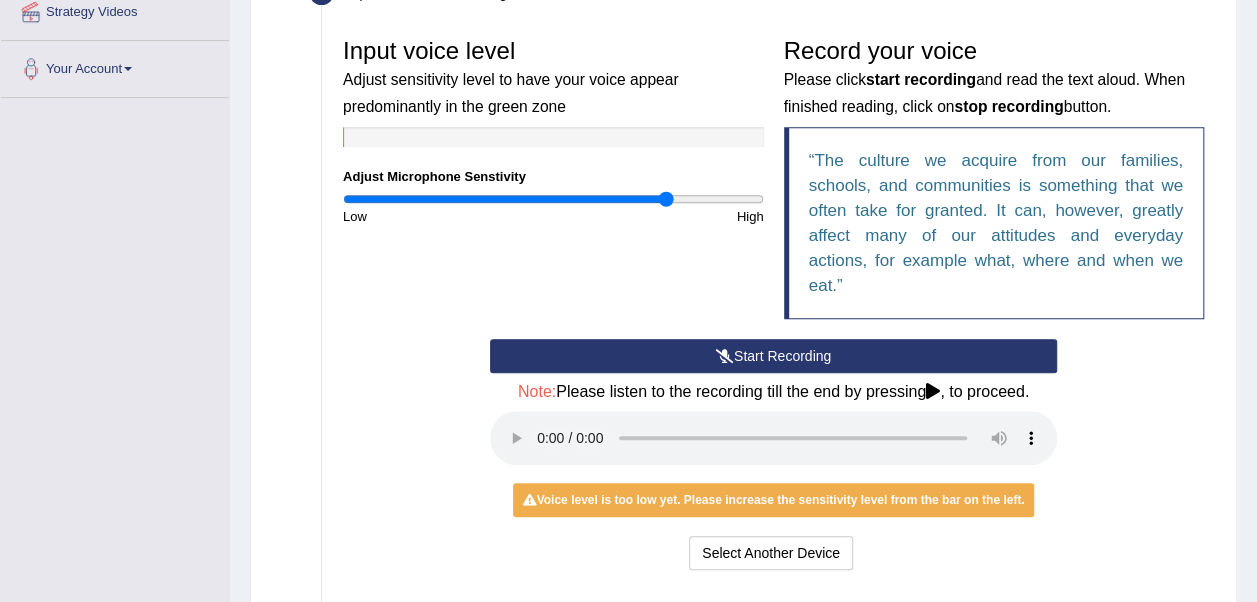 click on "Start Recording" at bounding box center [773, 356] 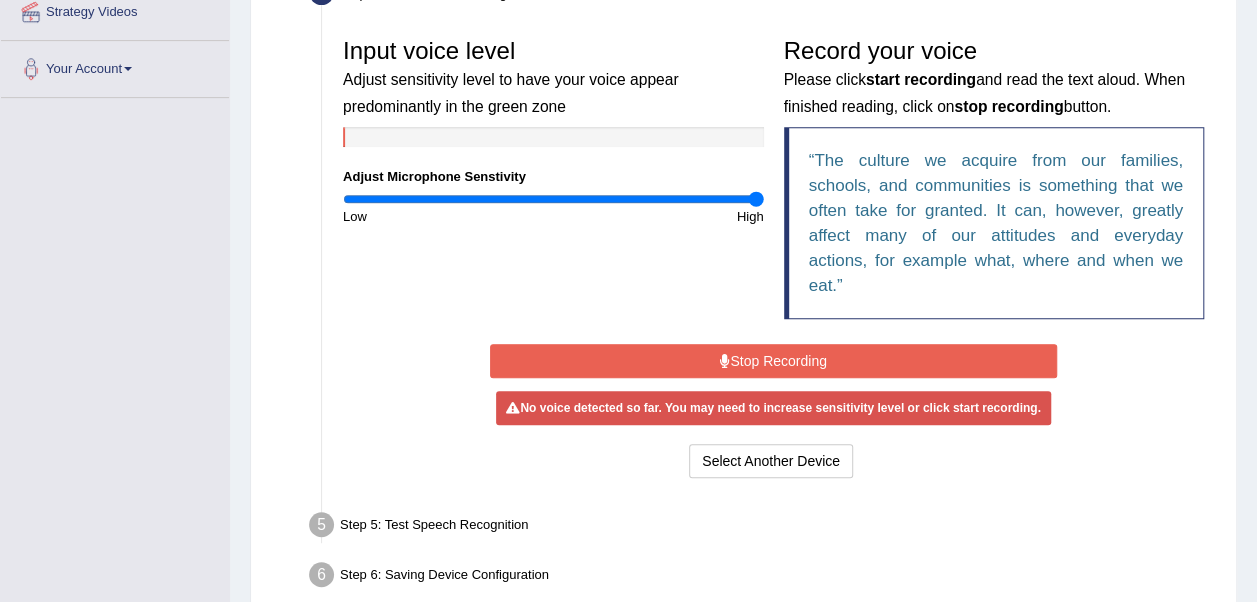 drag, startPoint x: 660, startPoint y: 194, endPoint x: 759, endPoint y: 212, distance: 100.62306 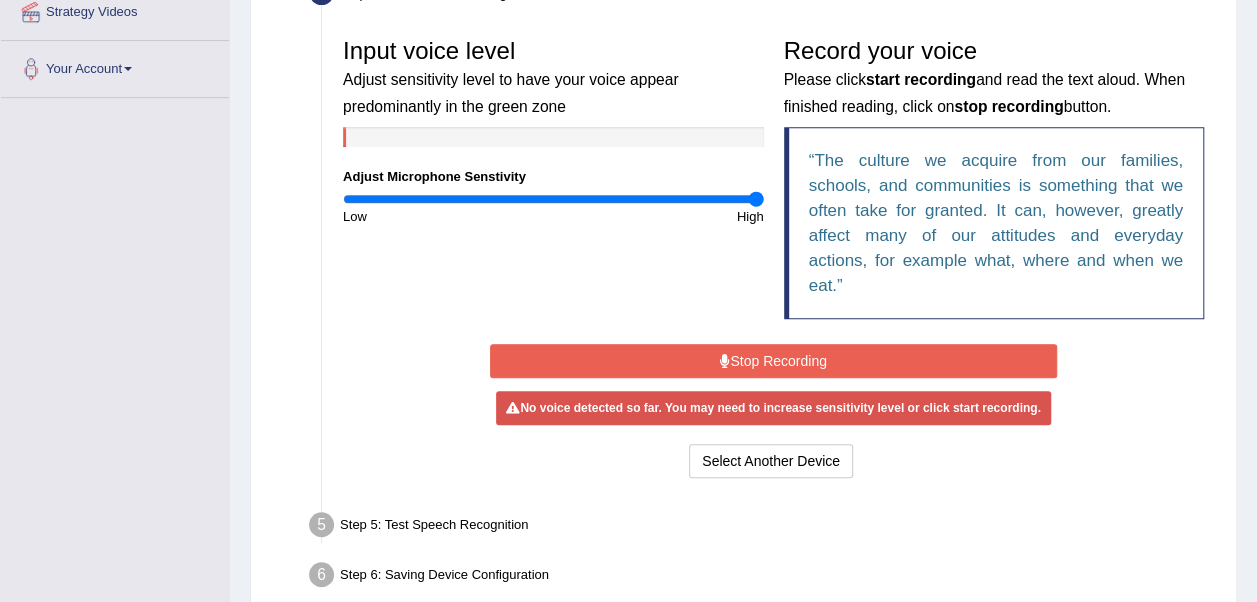 click on "Stop Recording" at bounding box center (773, 361) 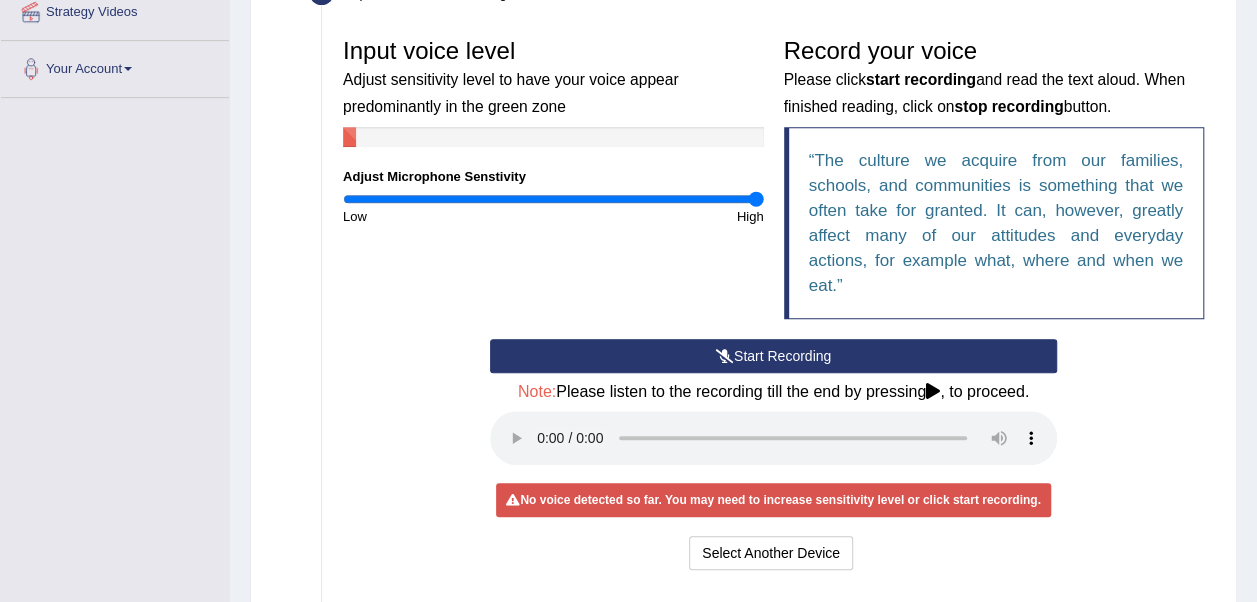 click on "Start Recording" at bounding box center [773, 356] 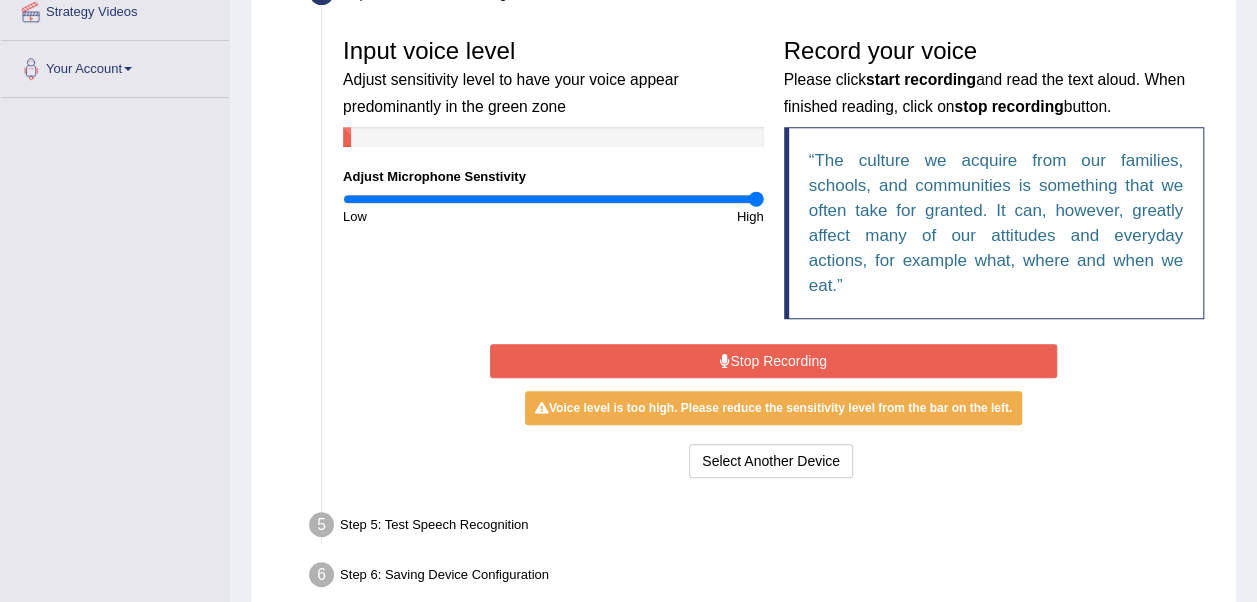 click on "Stop Recording" at bounding box center (773, 361) 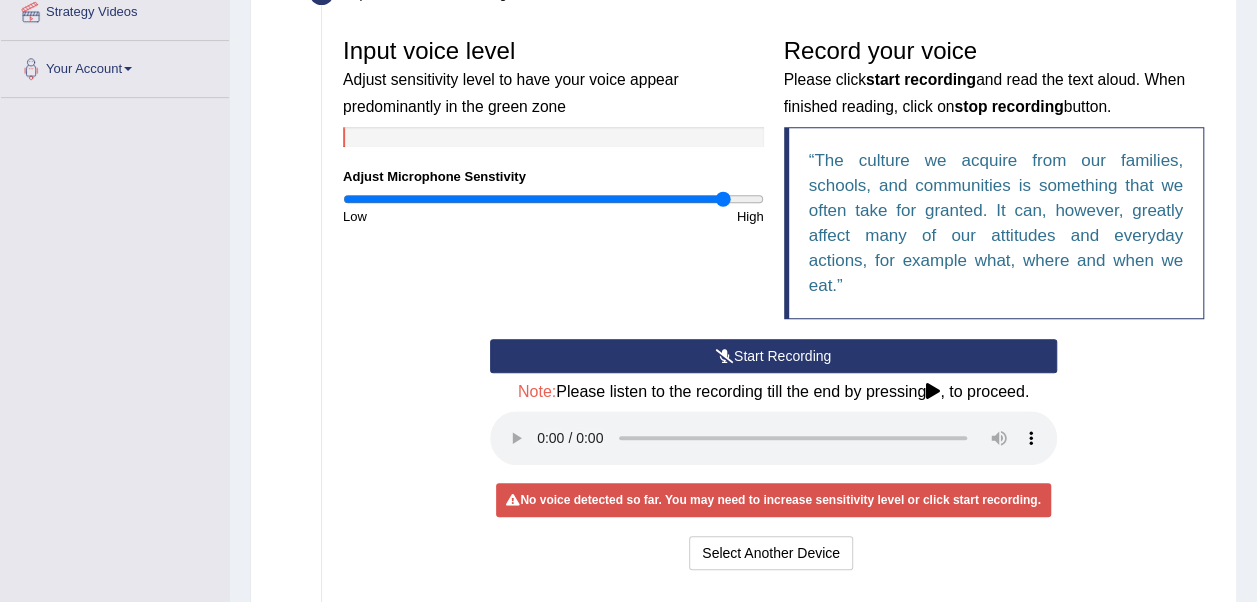 drag, startPoint x: 751, startPoint y: 200, endPoint x: 722, endPoint y: 206, distance: 29.614185 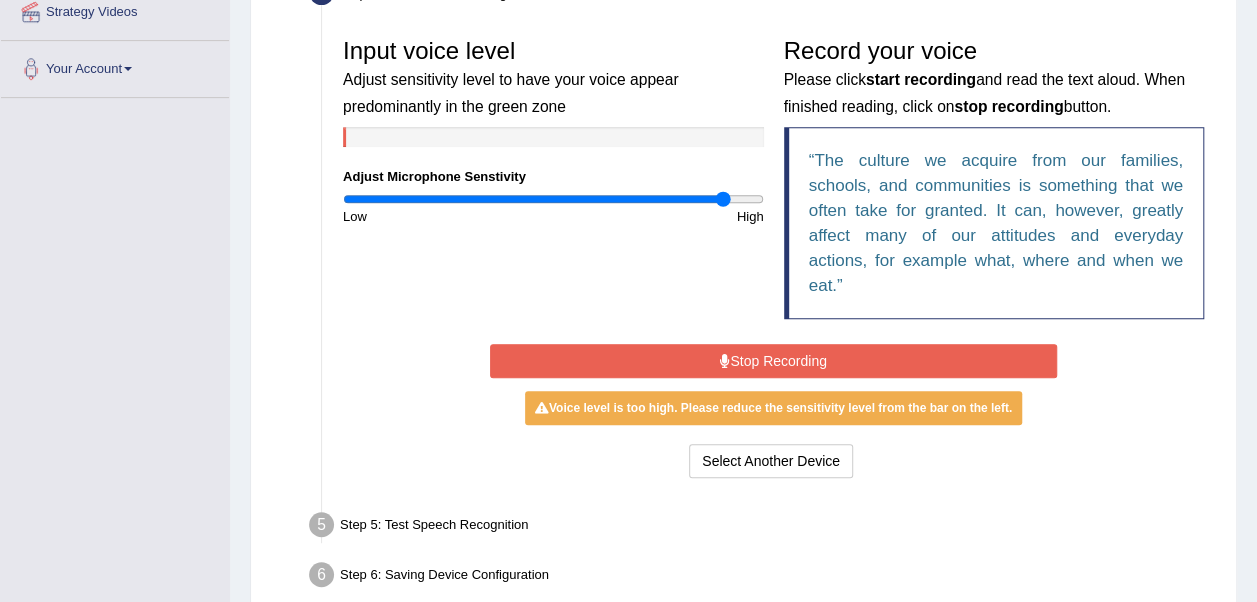 click on "Stop Recording" at bounding box center (773, 361) 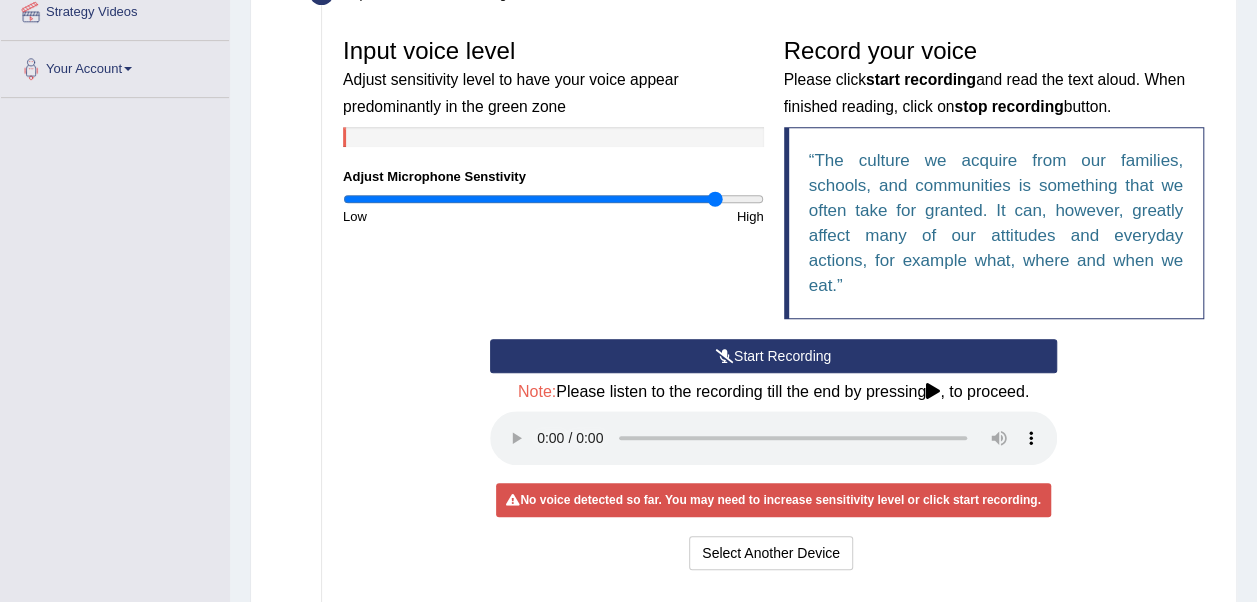 click at bounding box center (553, 199) 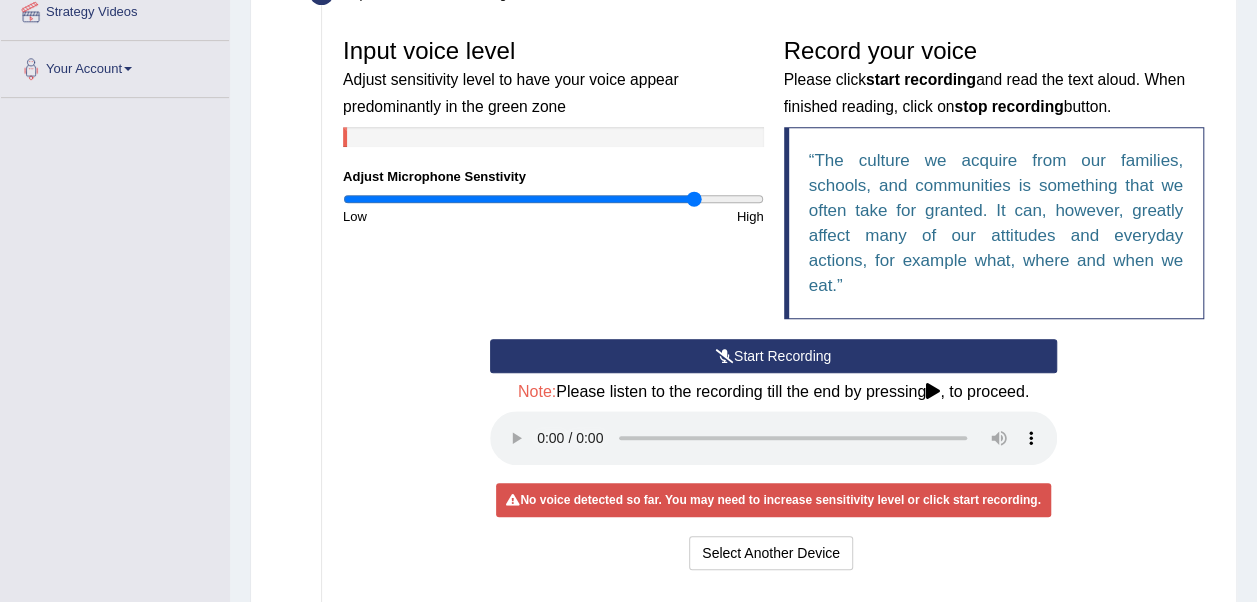 drag, startPoint x: 712, startPoint y: 198, endPoint x: 692, endPoint y: 200, distance: 20.09975 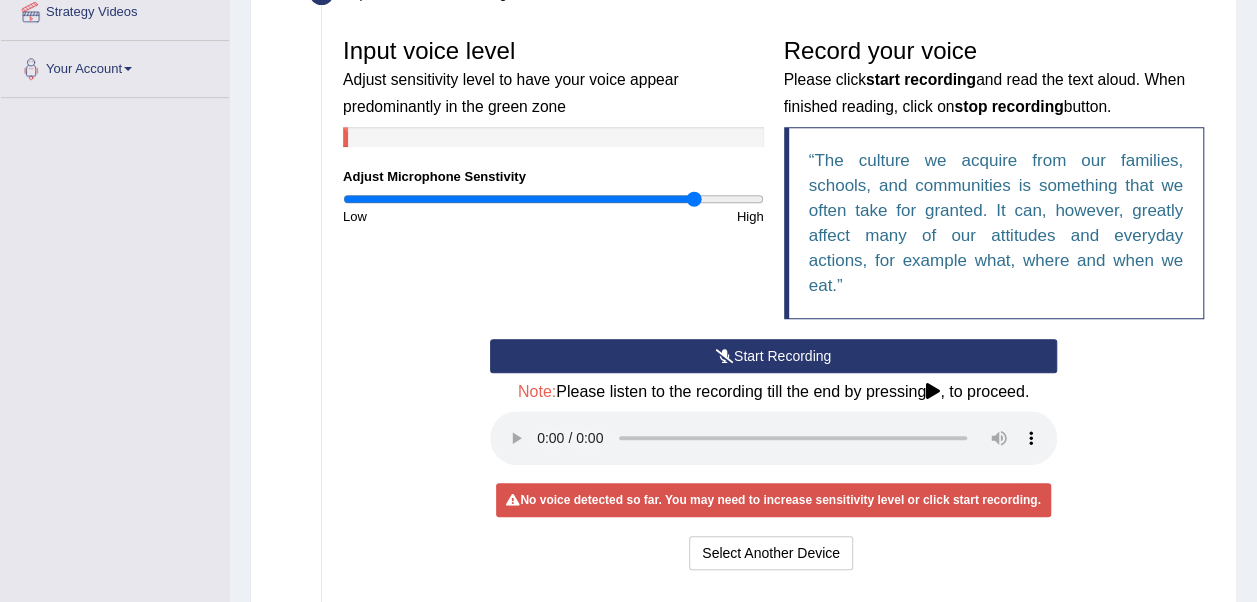 click on "Start Recording" at bounding box center [773, 356] 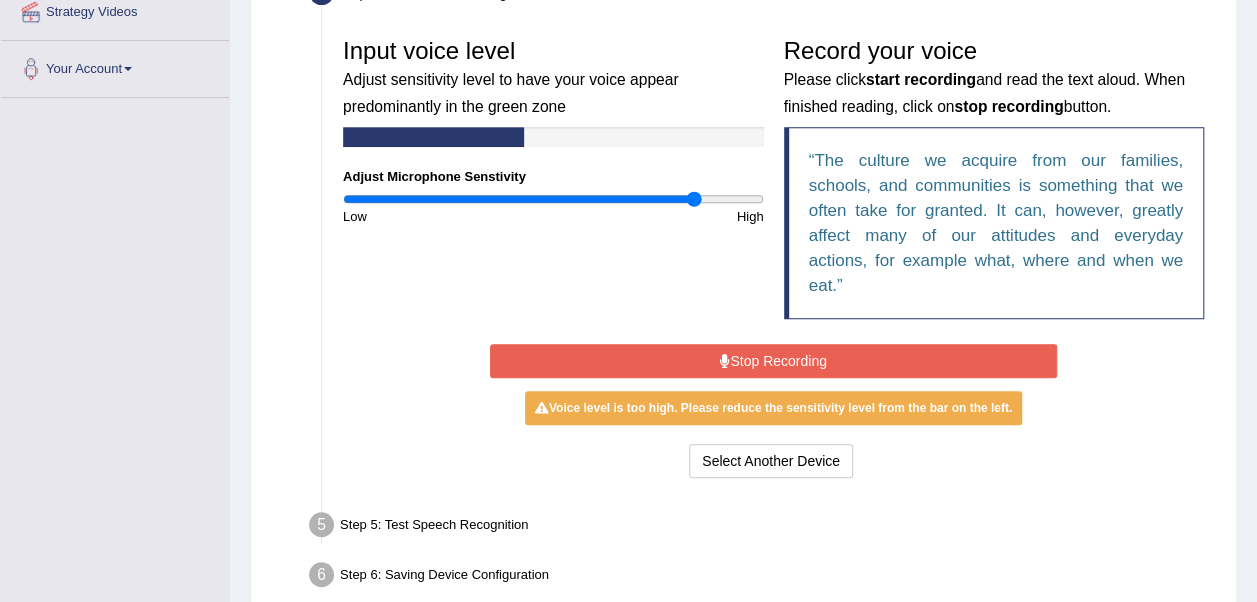 click on "Stop Recording" at bounding box center [773, 361] 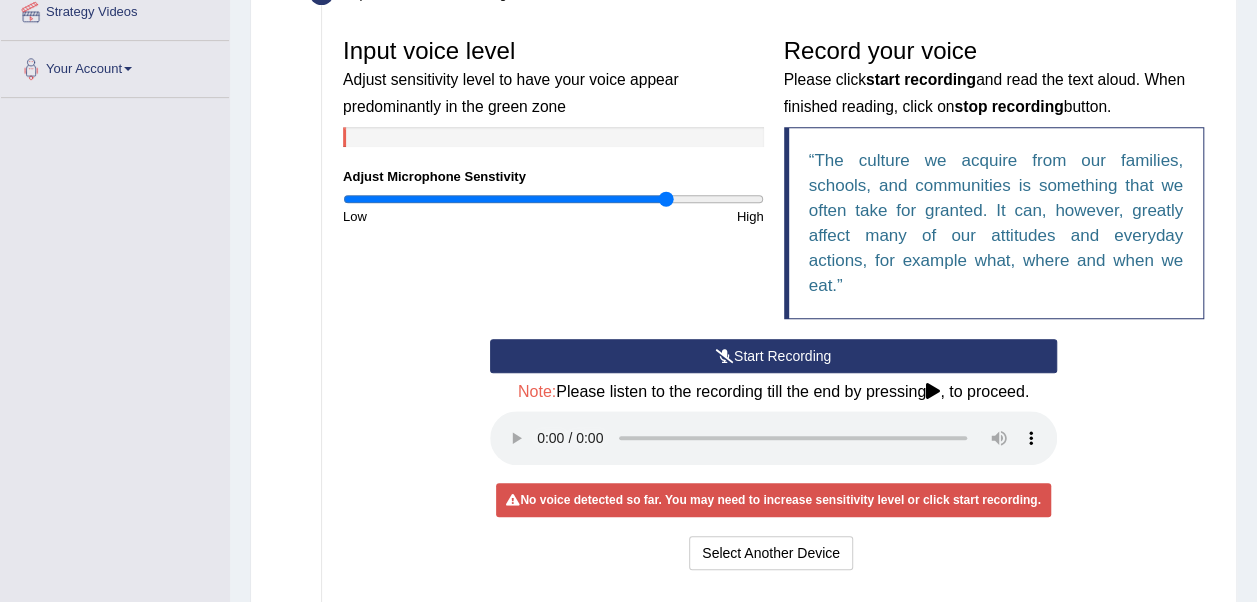 drag, startPoint x: 689, startPoint y: 194, endPoint x: 667, endPoint y: 200, distance: 22.803509 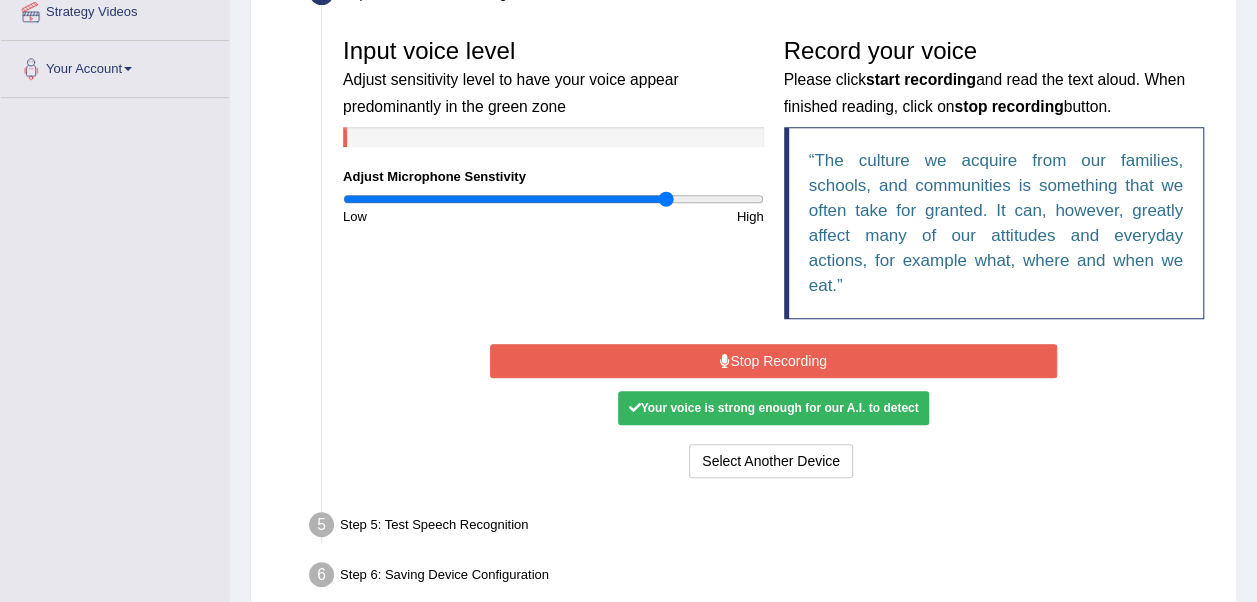 click on "Stop Recording" at bounding box center (773, 361) 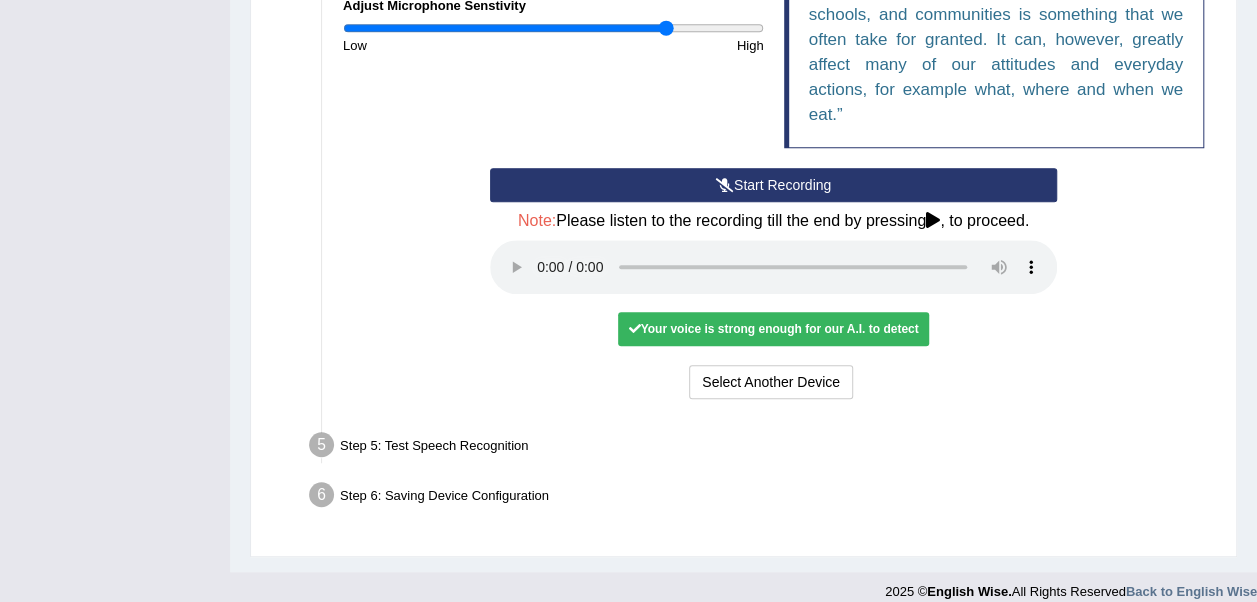 scroll, scrollTop: 588, scrollLeft: 0, axis: vertical 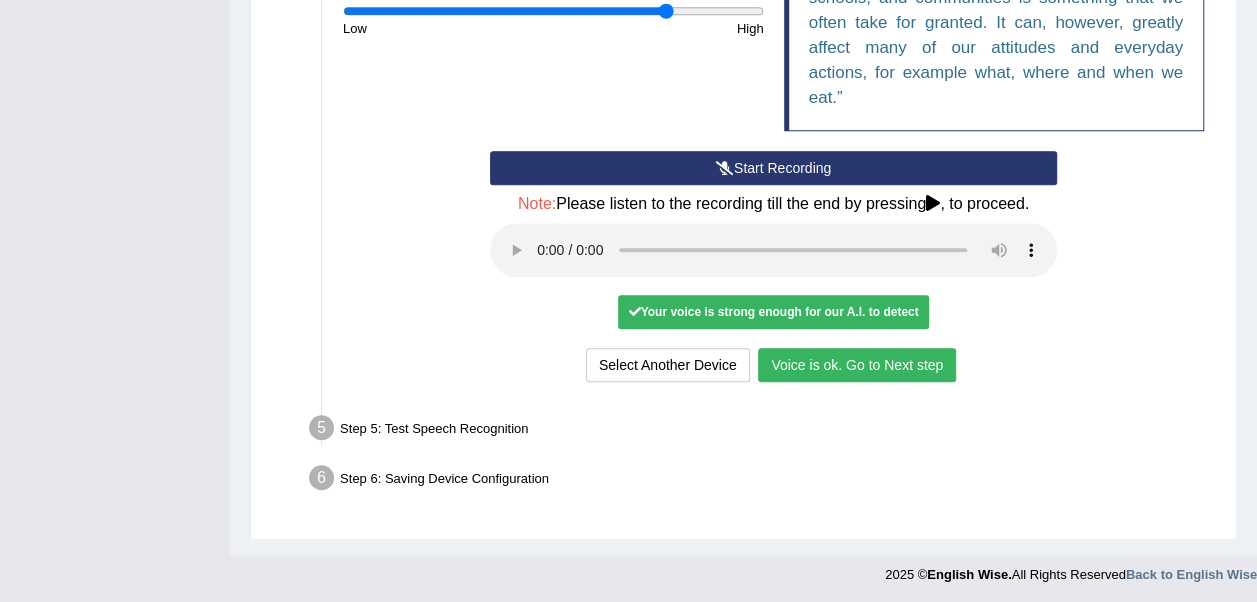 click on "Voice is ok. Go to Next step" at bounding box center (857, 365) 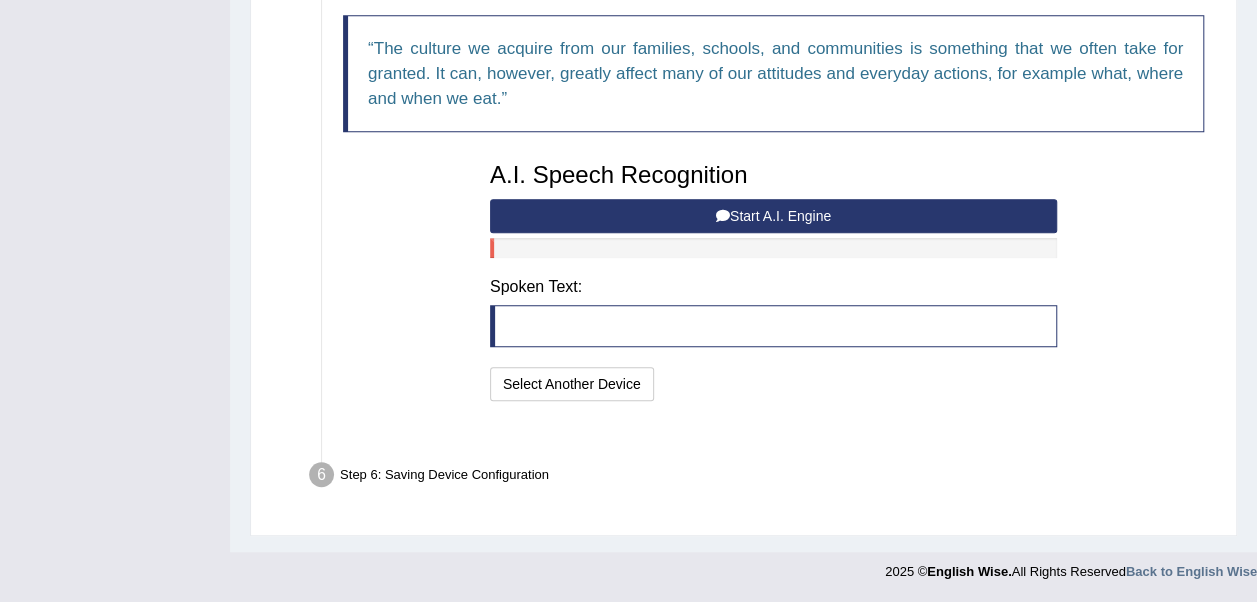 scroll, scrollTop: 484, scrollLeft: 0, axis: vertical 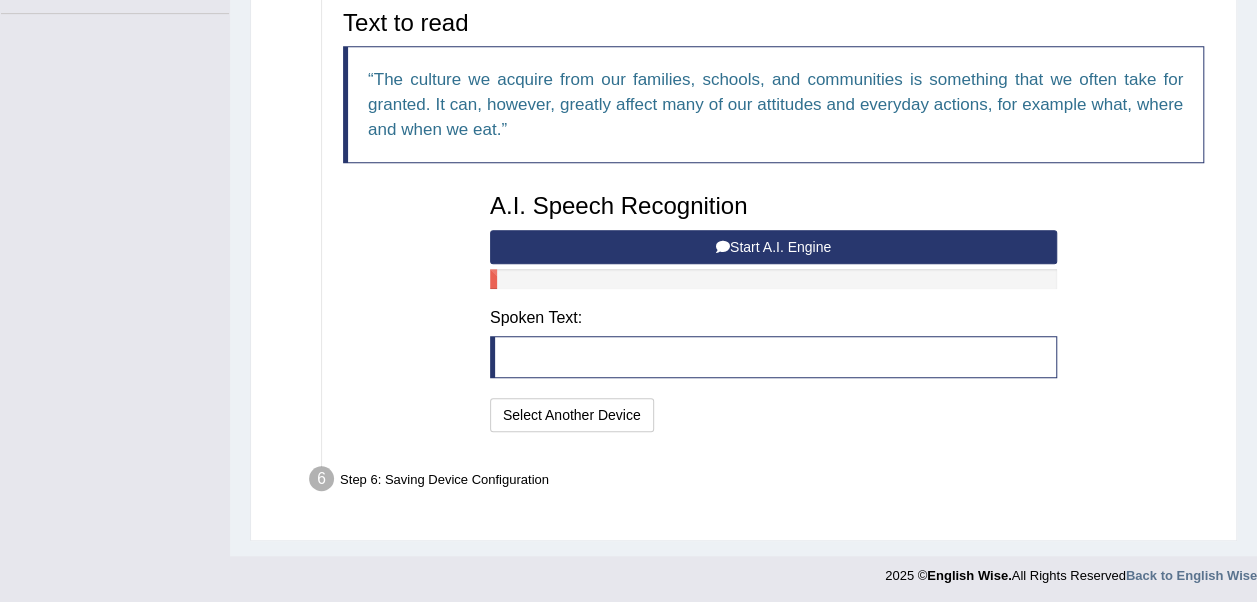click on "Start A.I. Engine" at bounding box center [773, 247] 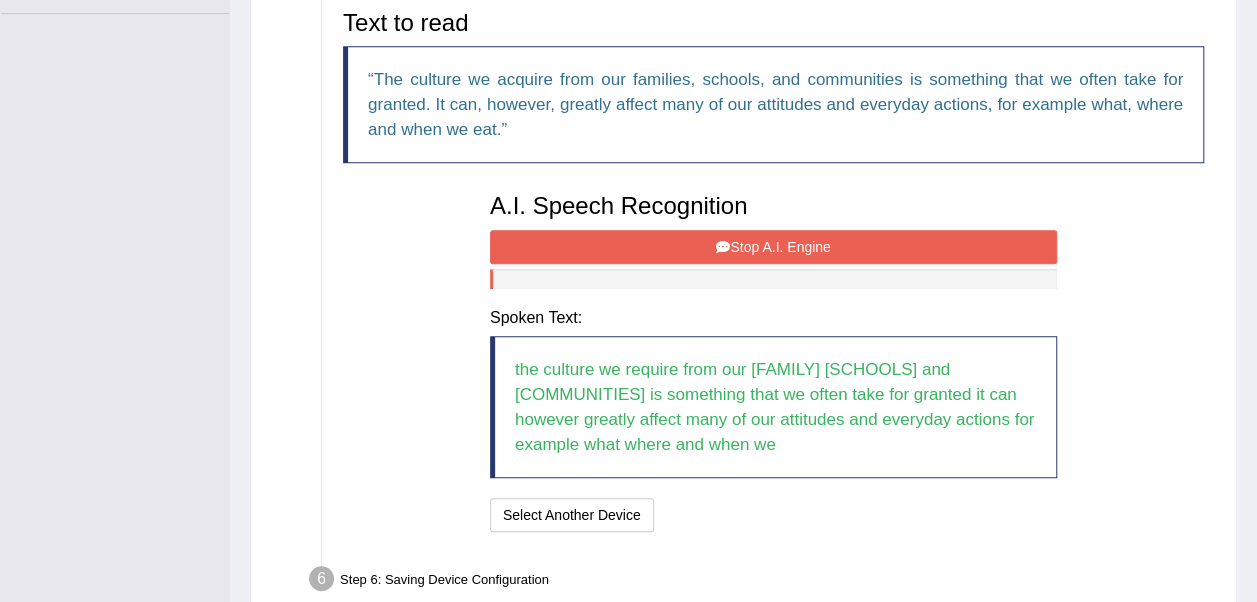 click on "Stop A.I. Engine" at bounding box center [773, 247] 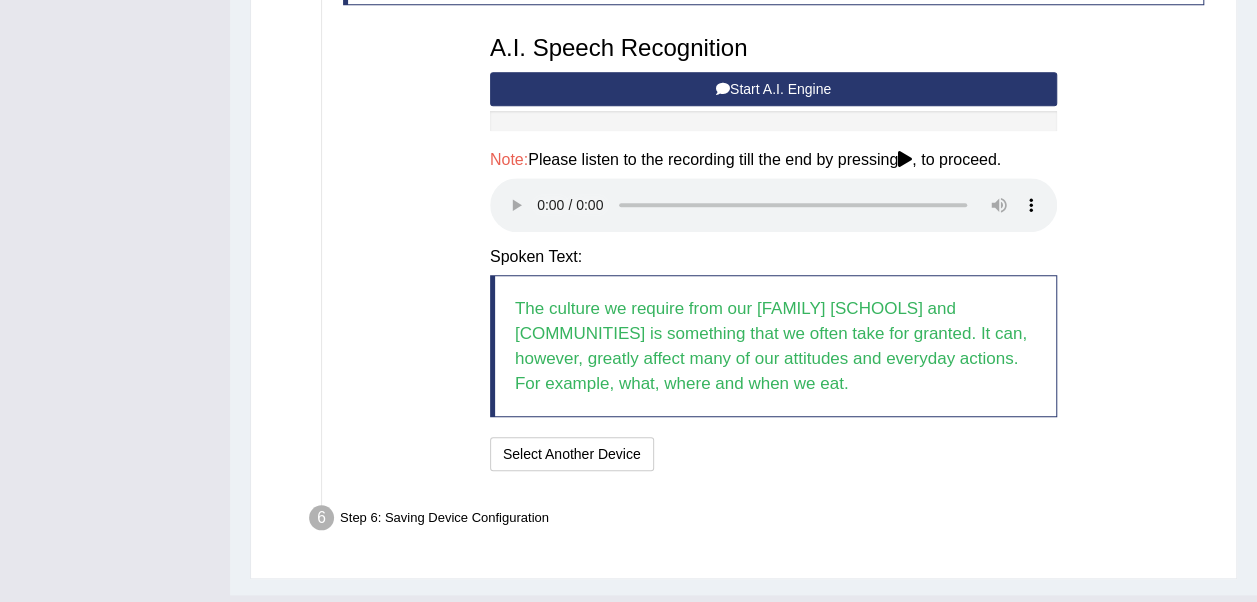 scroll, scrollTop: 643, scrollLeft: 0, axis: vertical 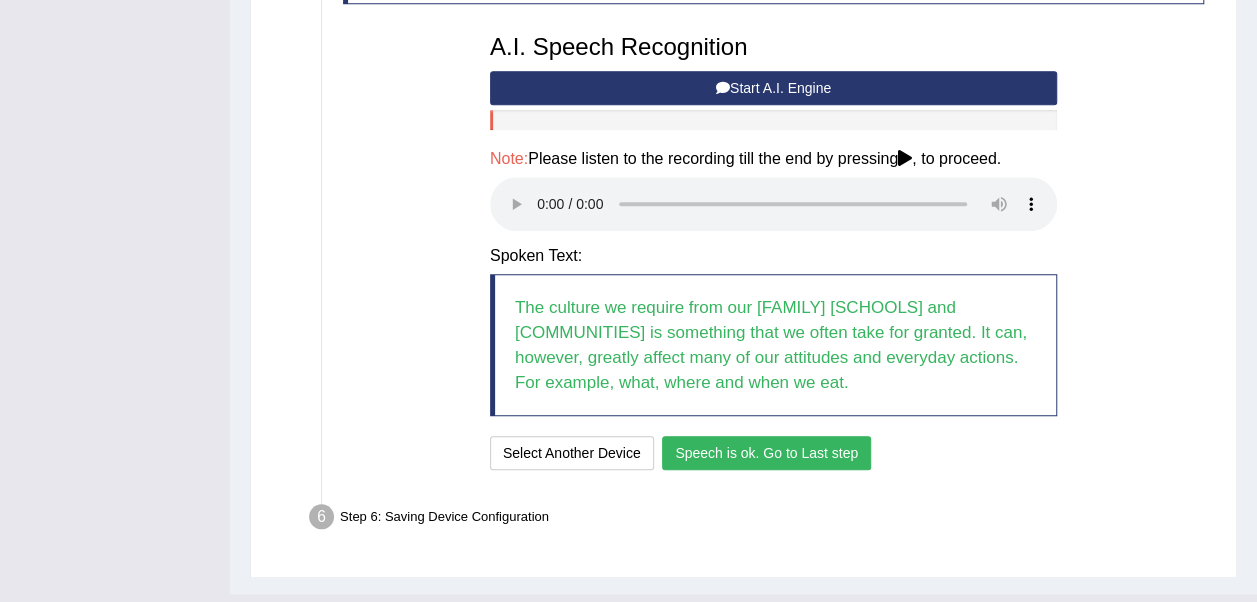 click on "Speech is ok. Go to Last step" at bounding box center (766, 453) 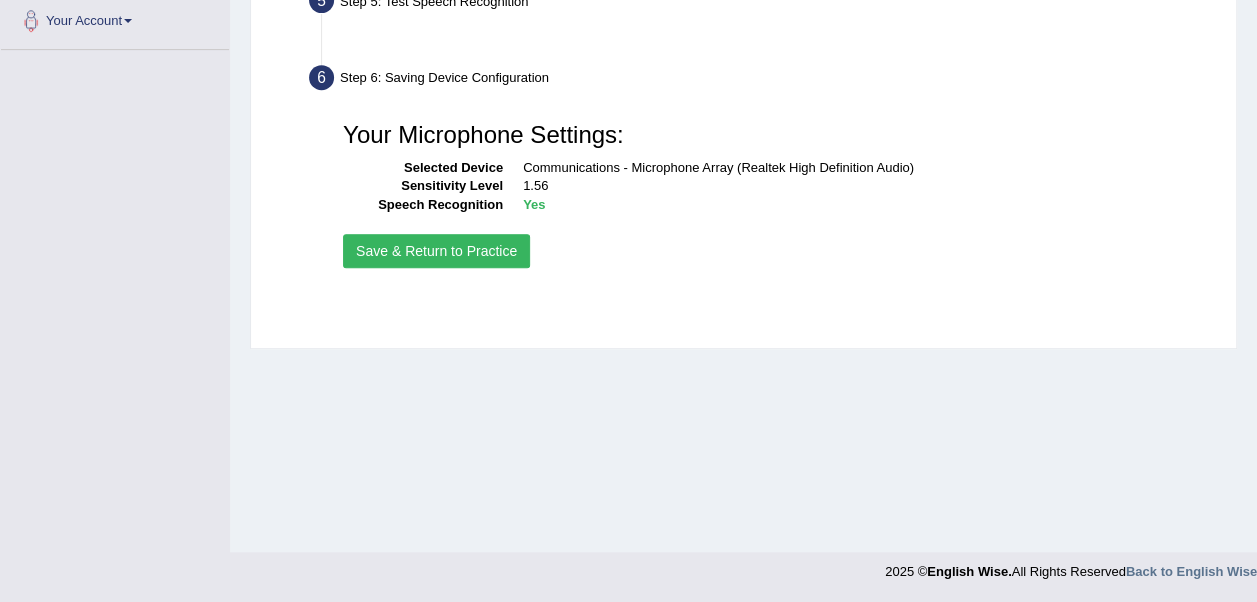 scroll, scrollTop: 448, scrollLeft: 0, axis: vertical 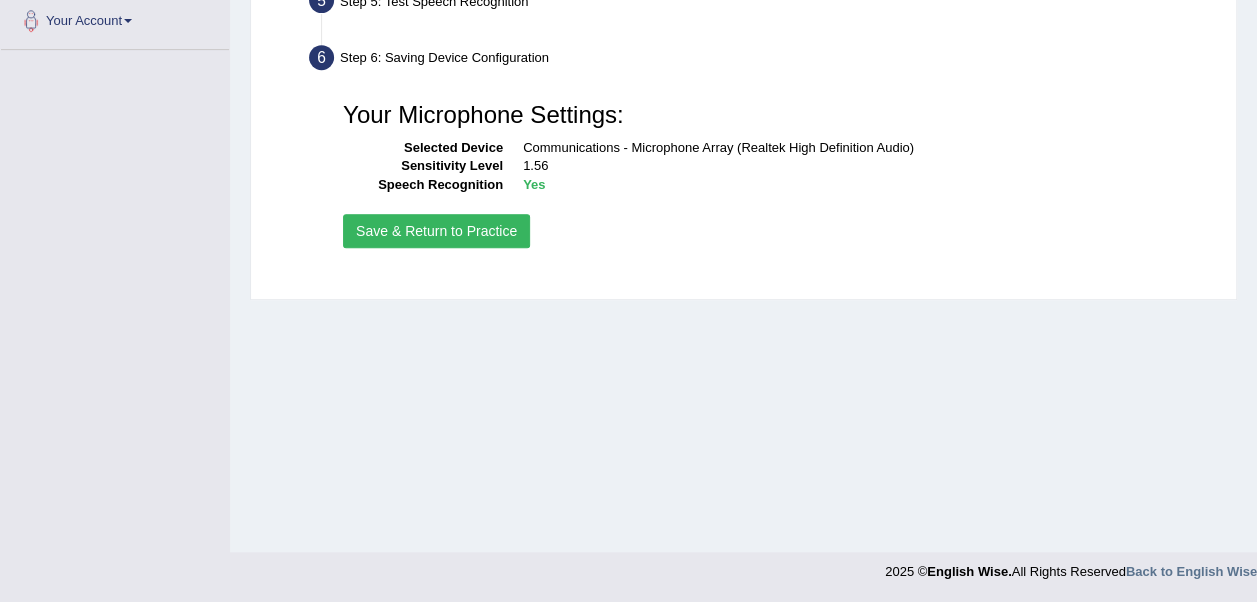 click on "Save & Return to Practice" at bounding box center [436, 231] 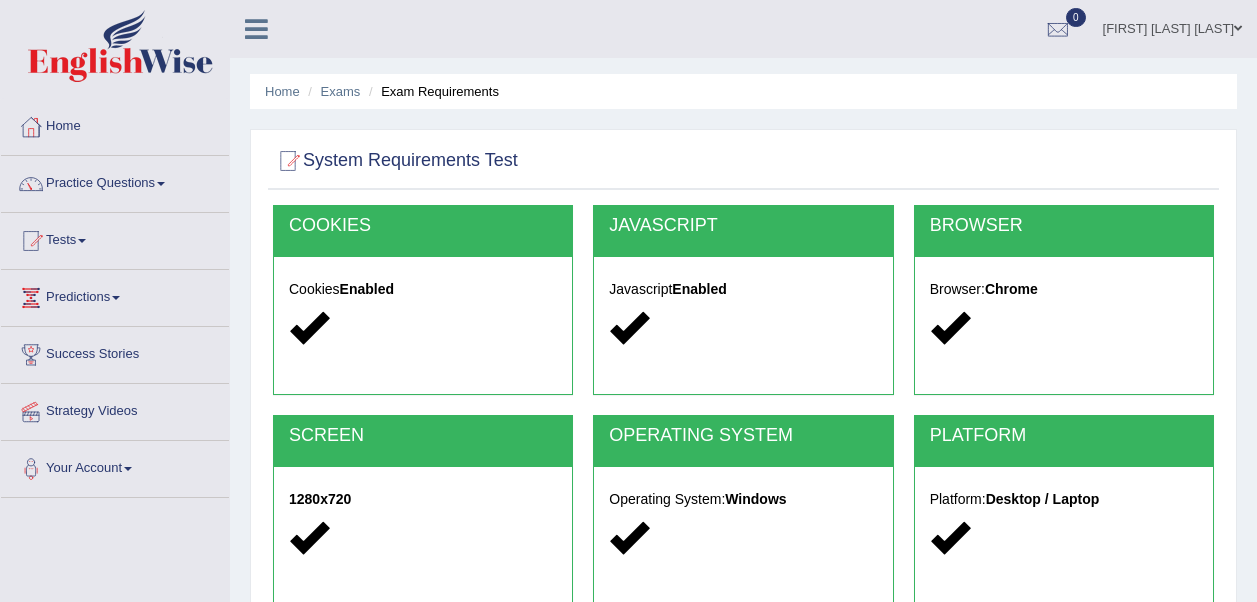 scroll, scrollTop: 0, scrollLeft: 0, axis: both 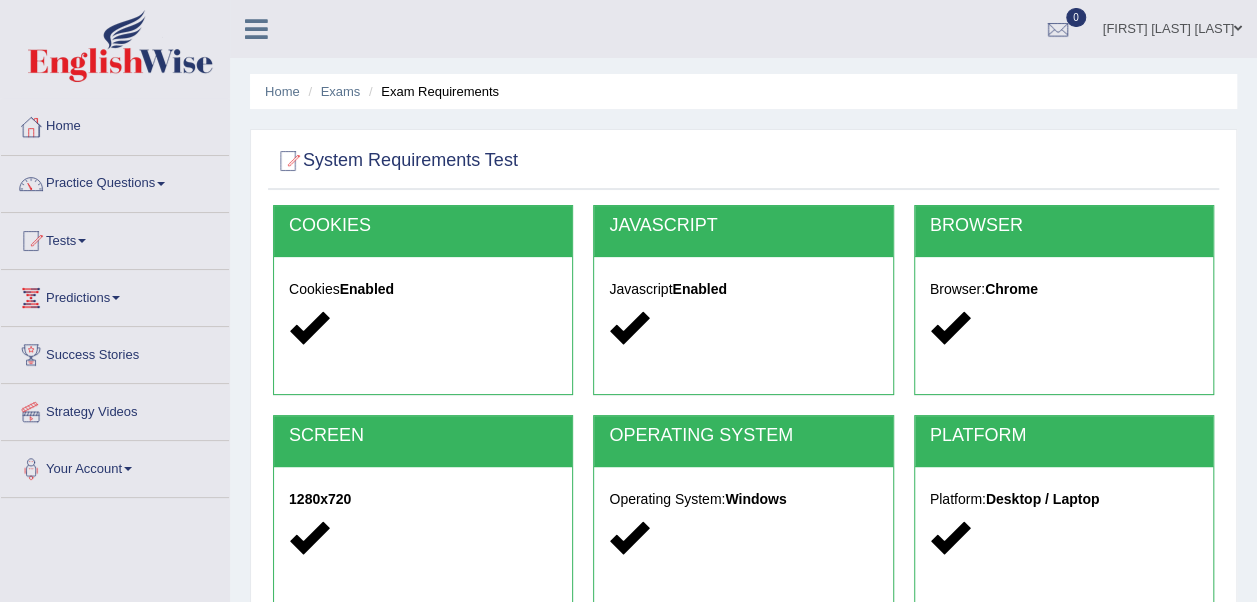 click on "Cookies  Enabled" at bounding box center [423, 311] 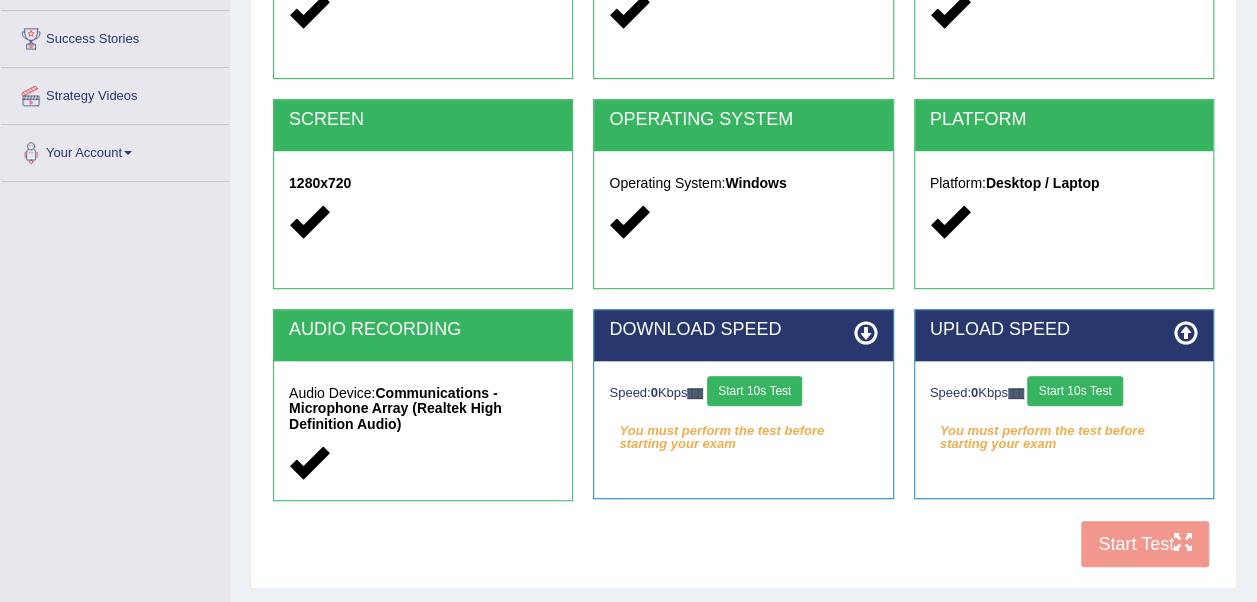 scroll, scrollTop: 320, scrollLeft: 0, axis: vertical 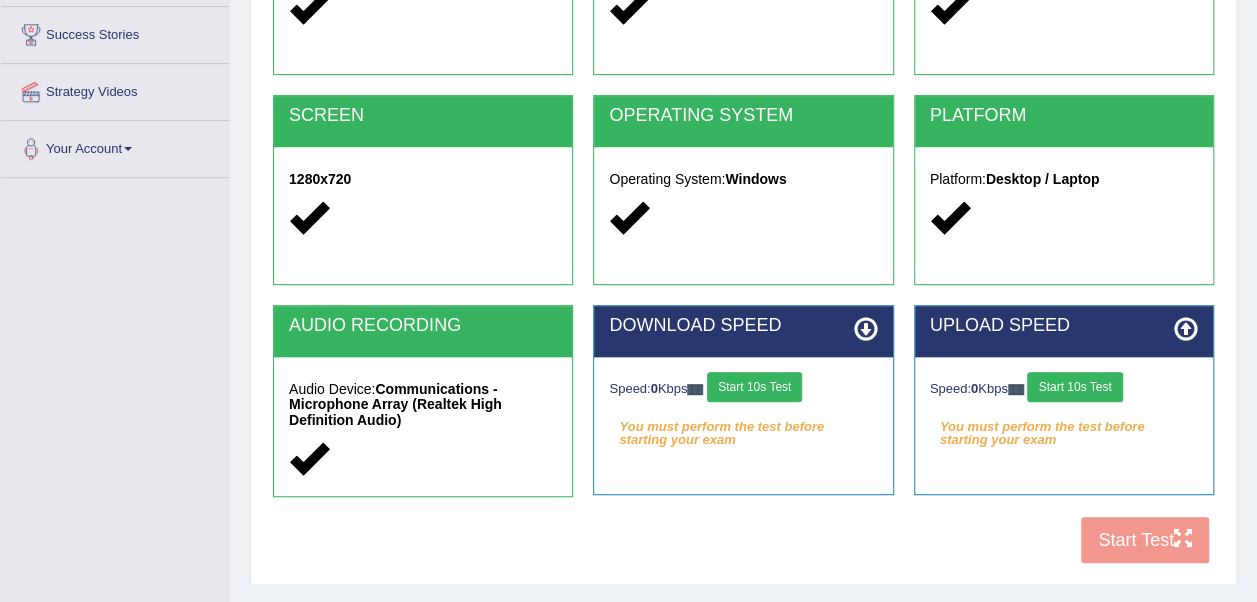 click at bounding box center (866, 329) 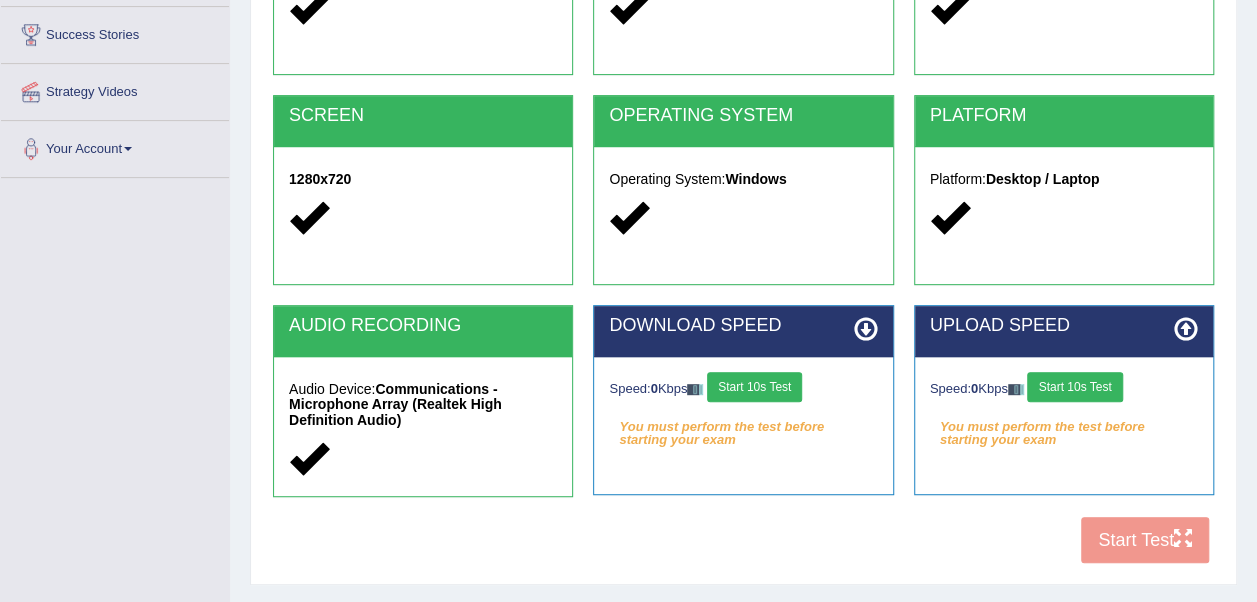 click at bounding box center (866, 329) 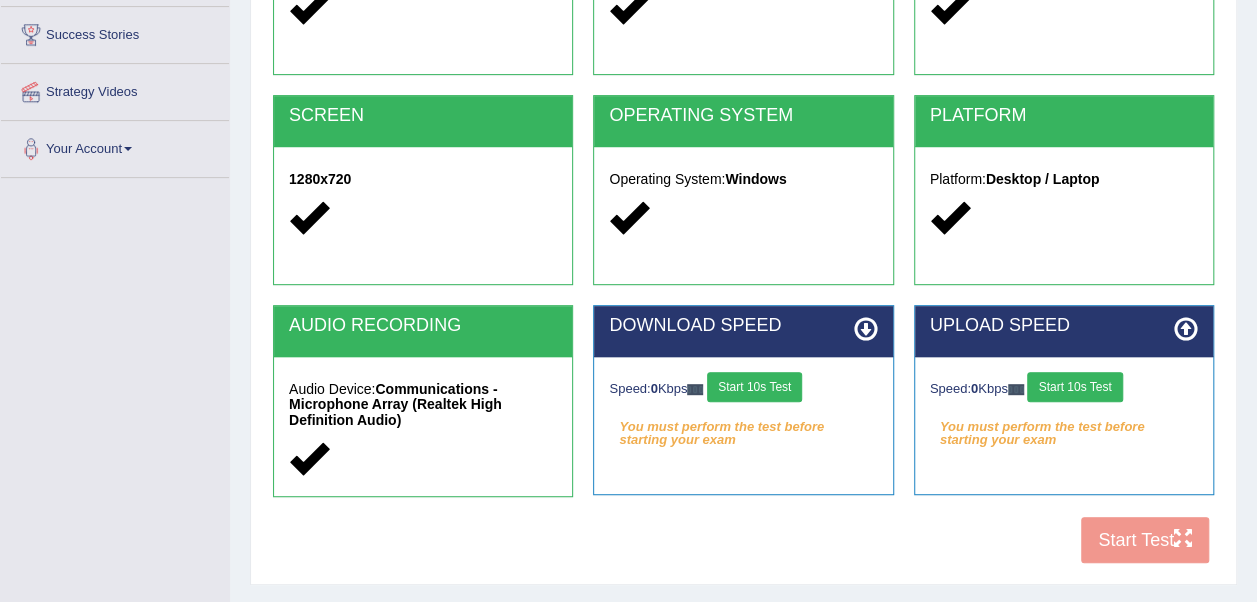 click at bounding box center [1186, 329] 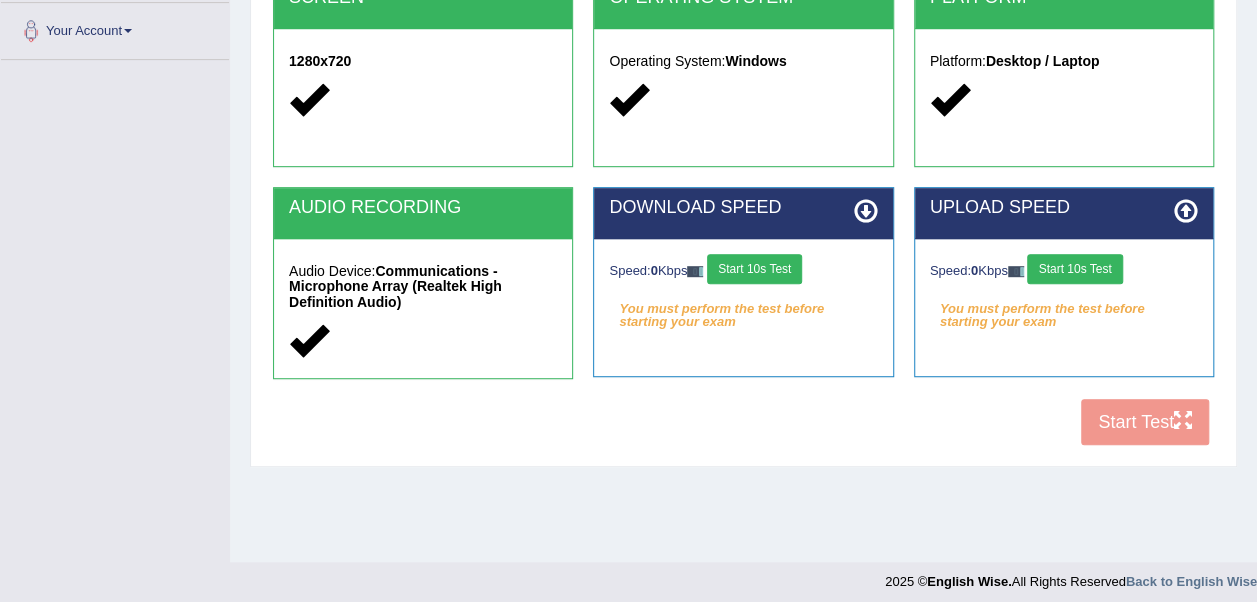 scroll, scrollTop: 444, scrollLeft: 0, axis: vertical 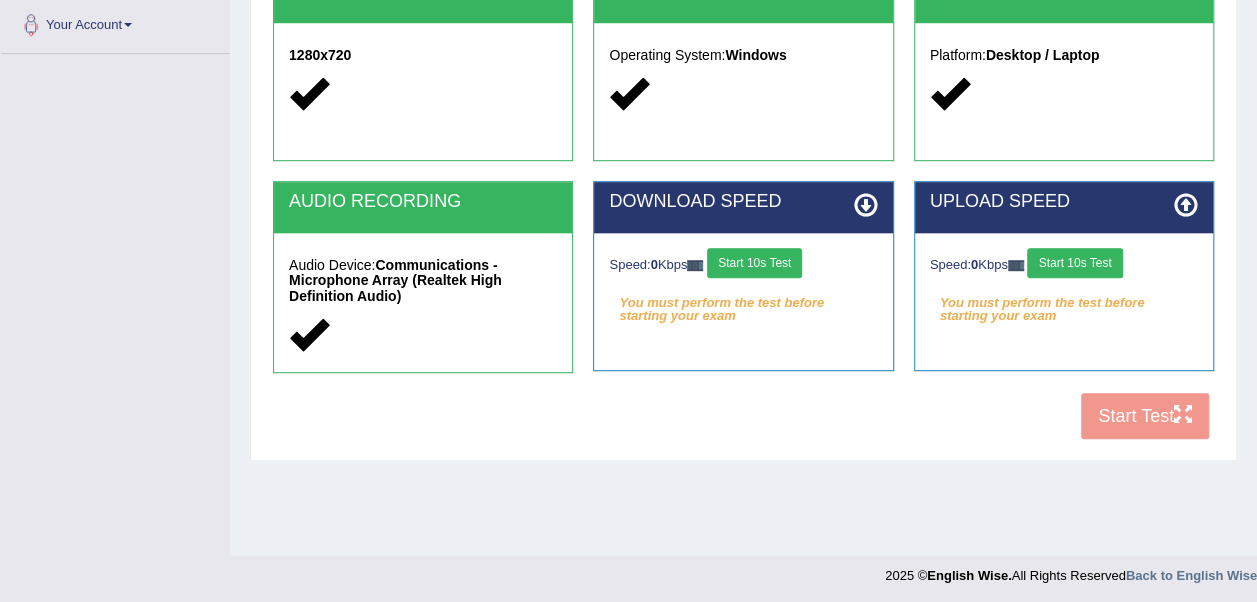 click on "Start 10s Test" at bounding box center (754, 263) 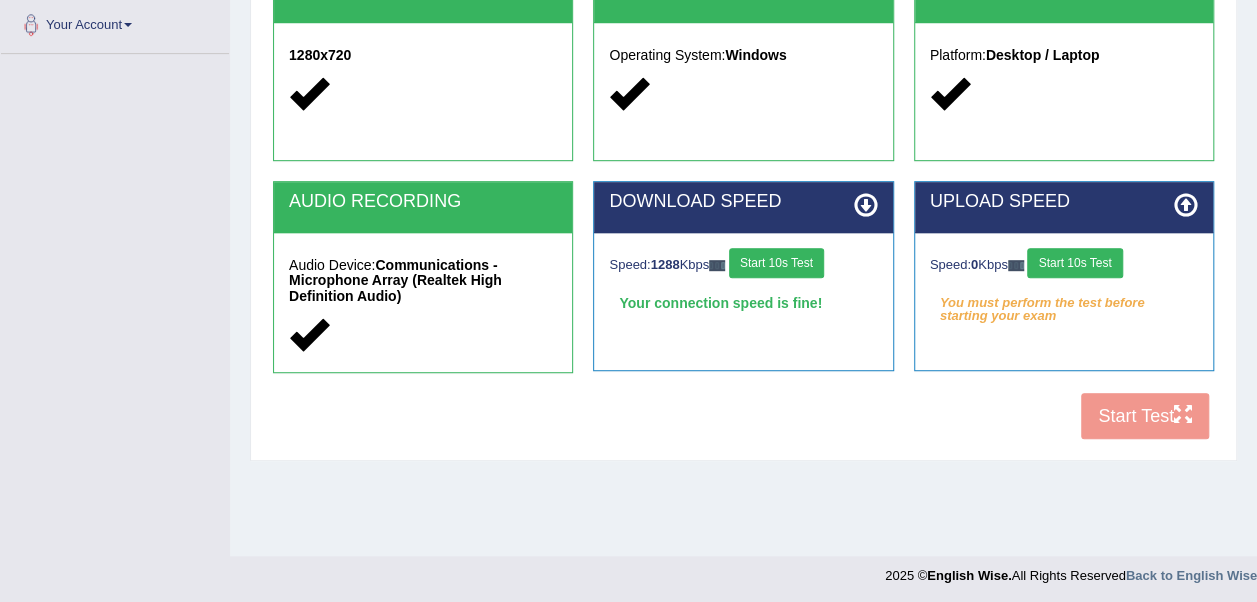 click on "Start 10s Test" at bounding box center (1074, 263) 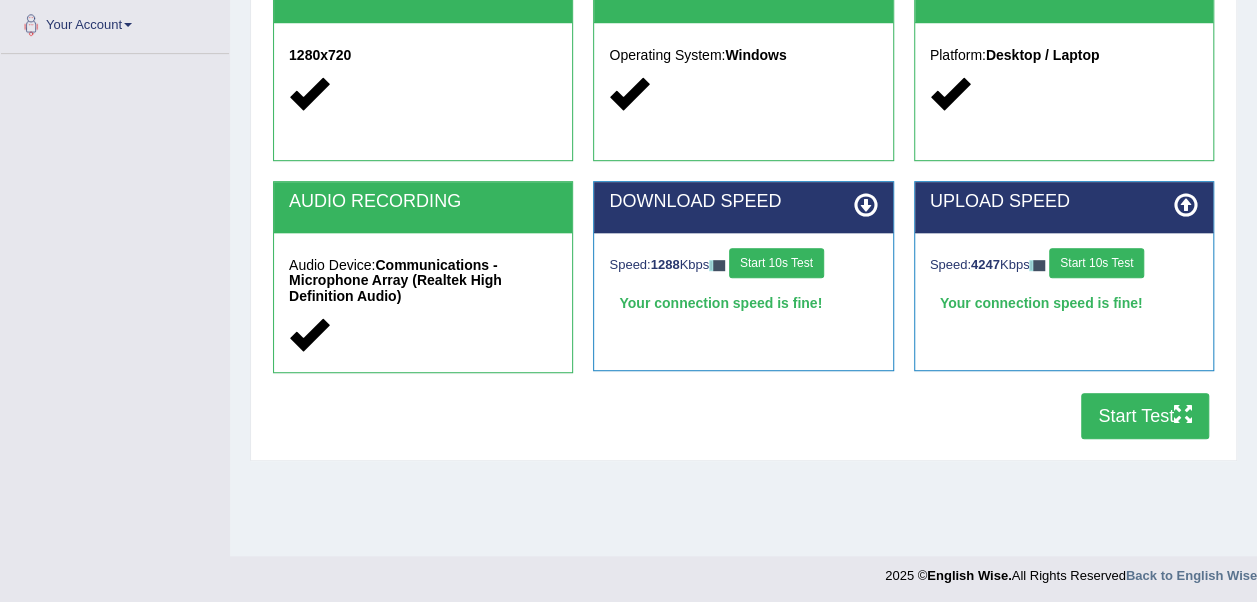click on "Start Test" at bounding box center (1145, 416) 